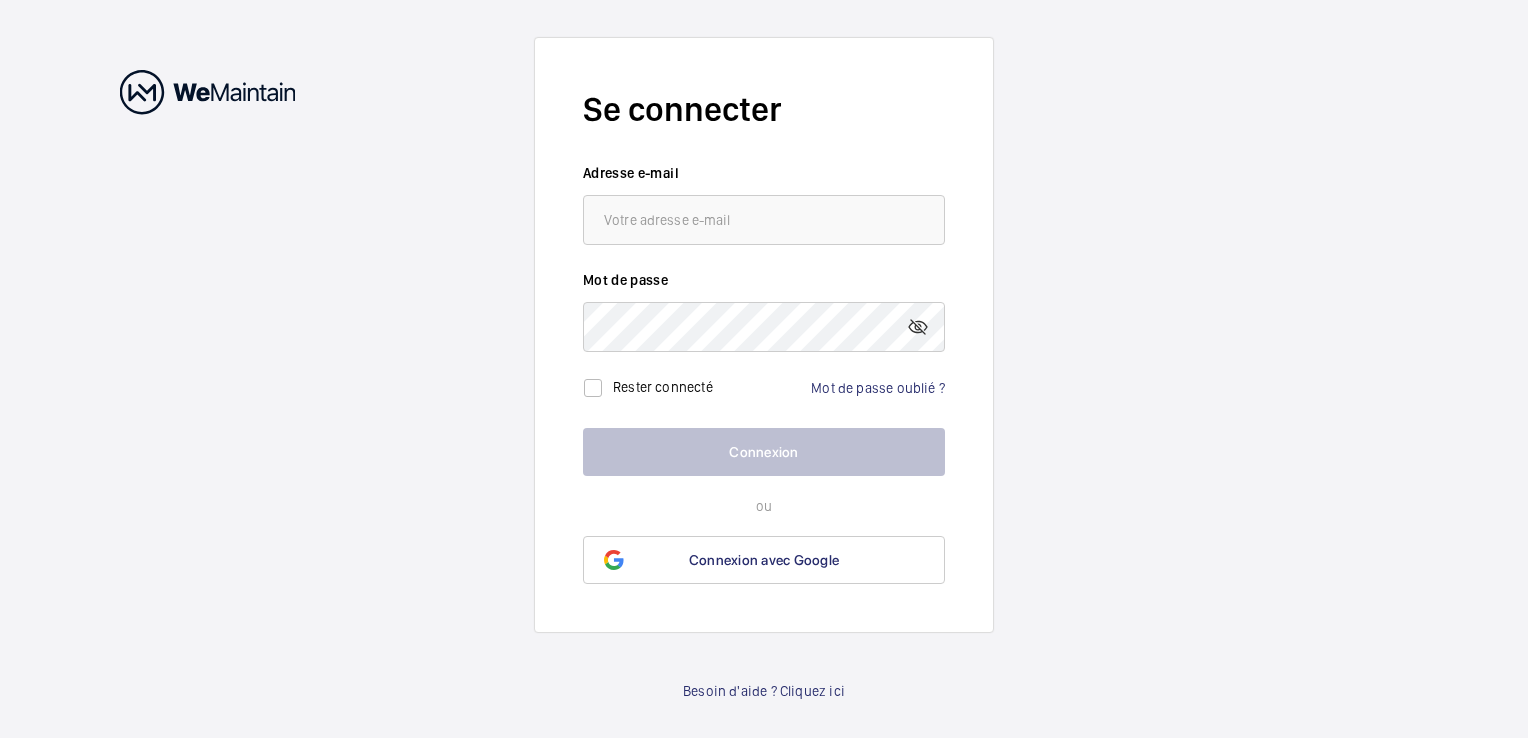 scroll, scrollTop: 0, scrollLeft: 0, axis: both 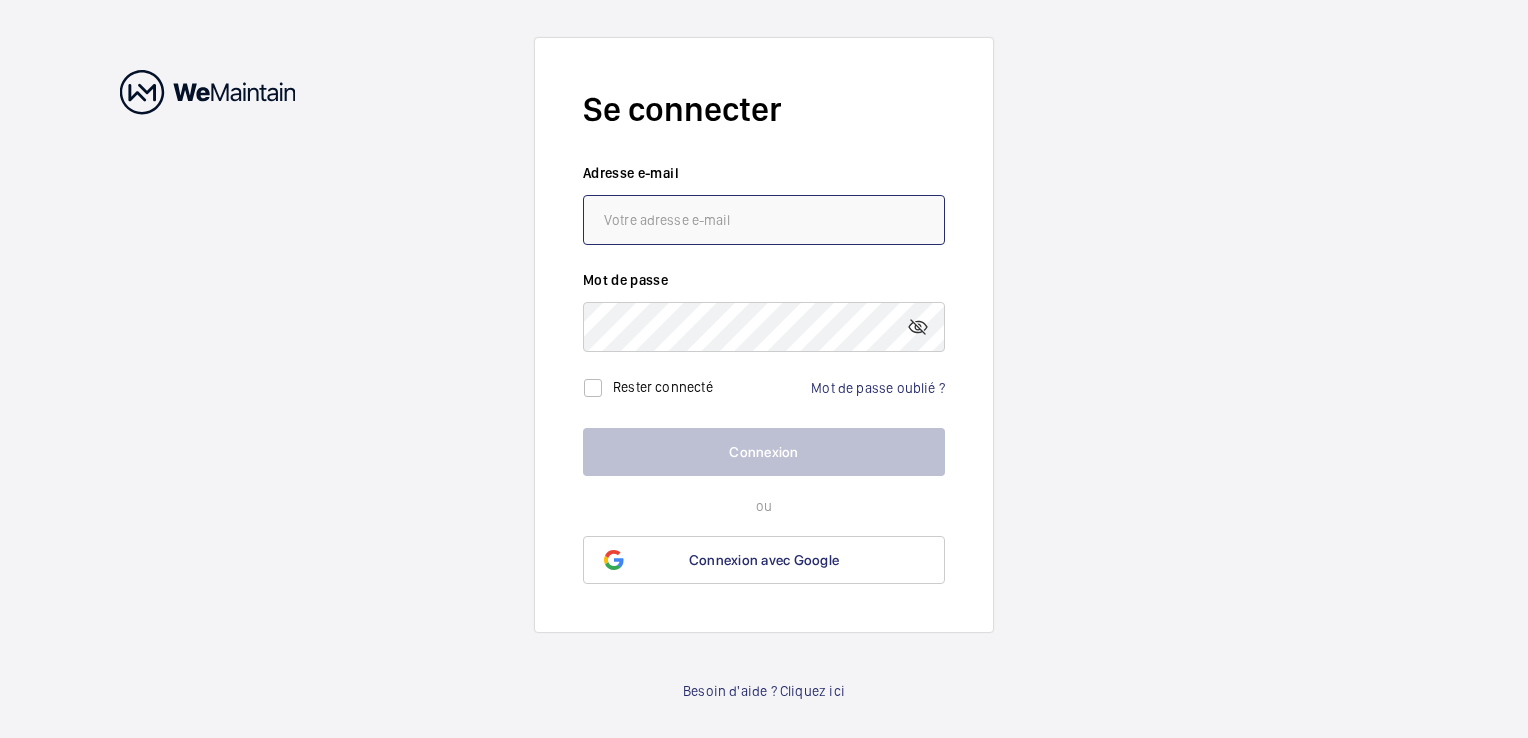 click 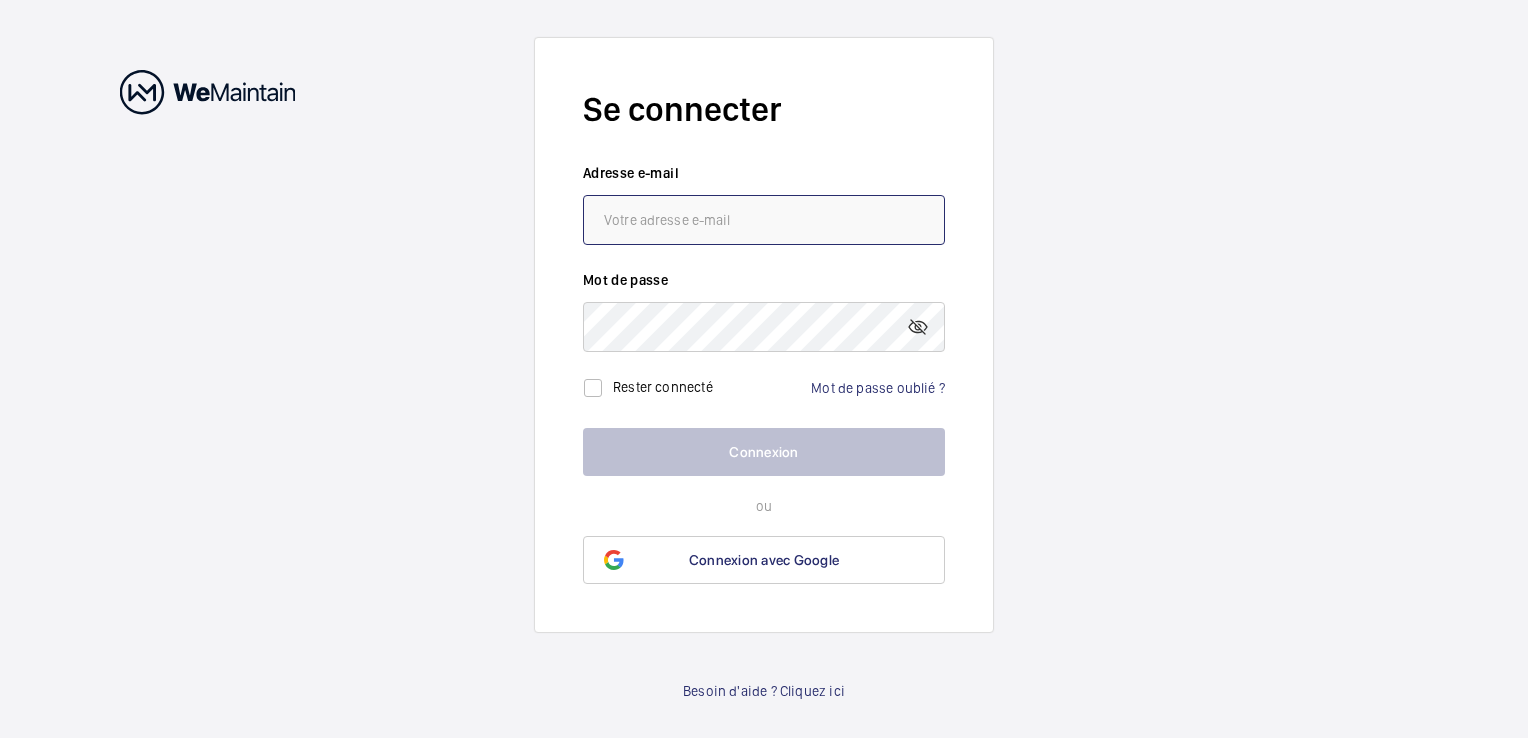 paste on "[EMAIL]" 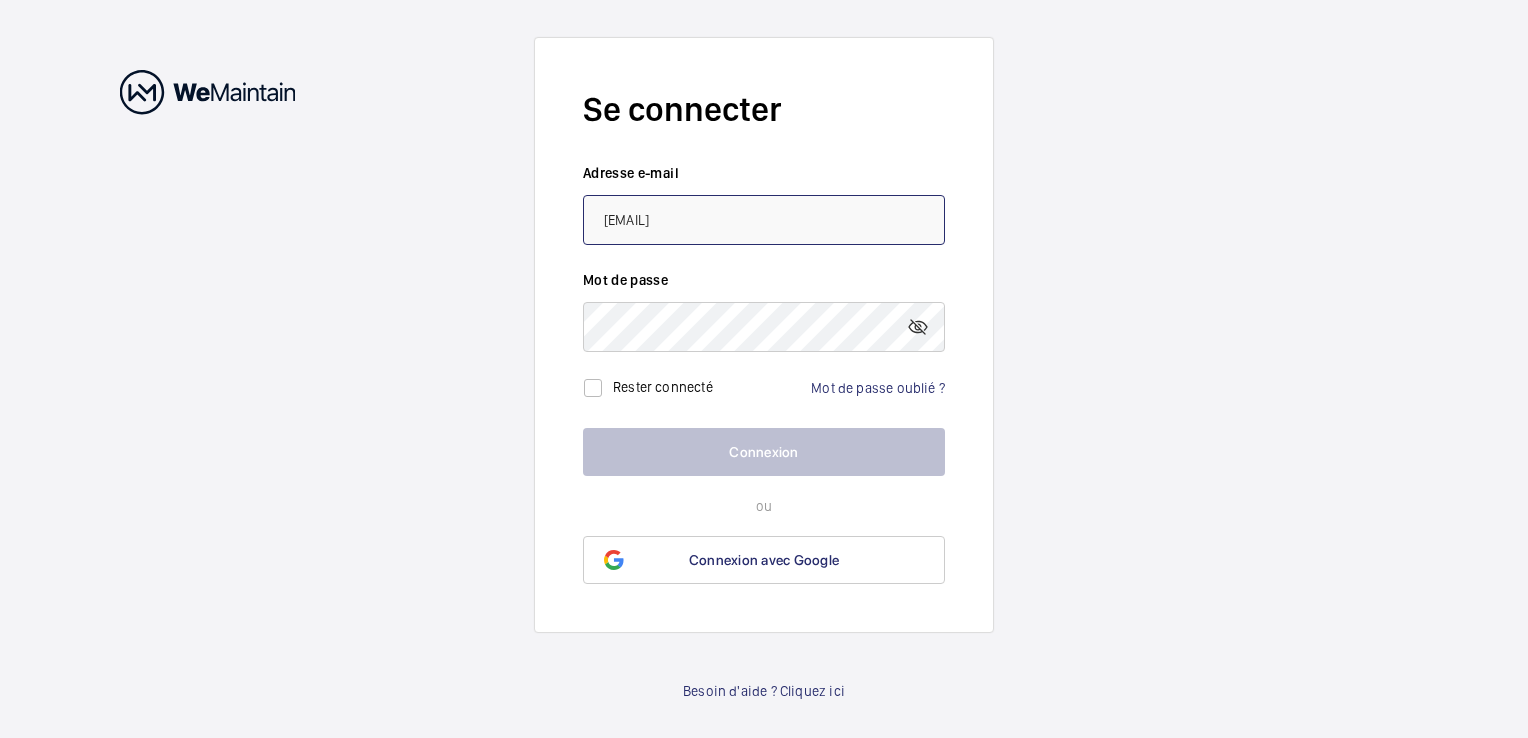 type on "[EMAIL]" 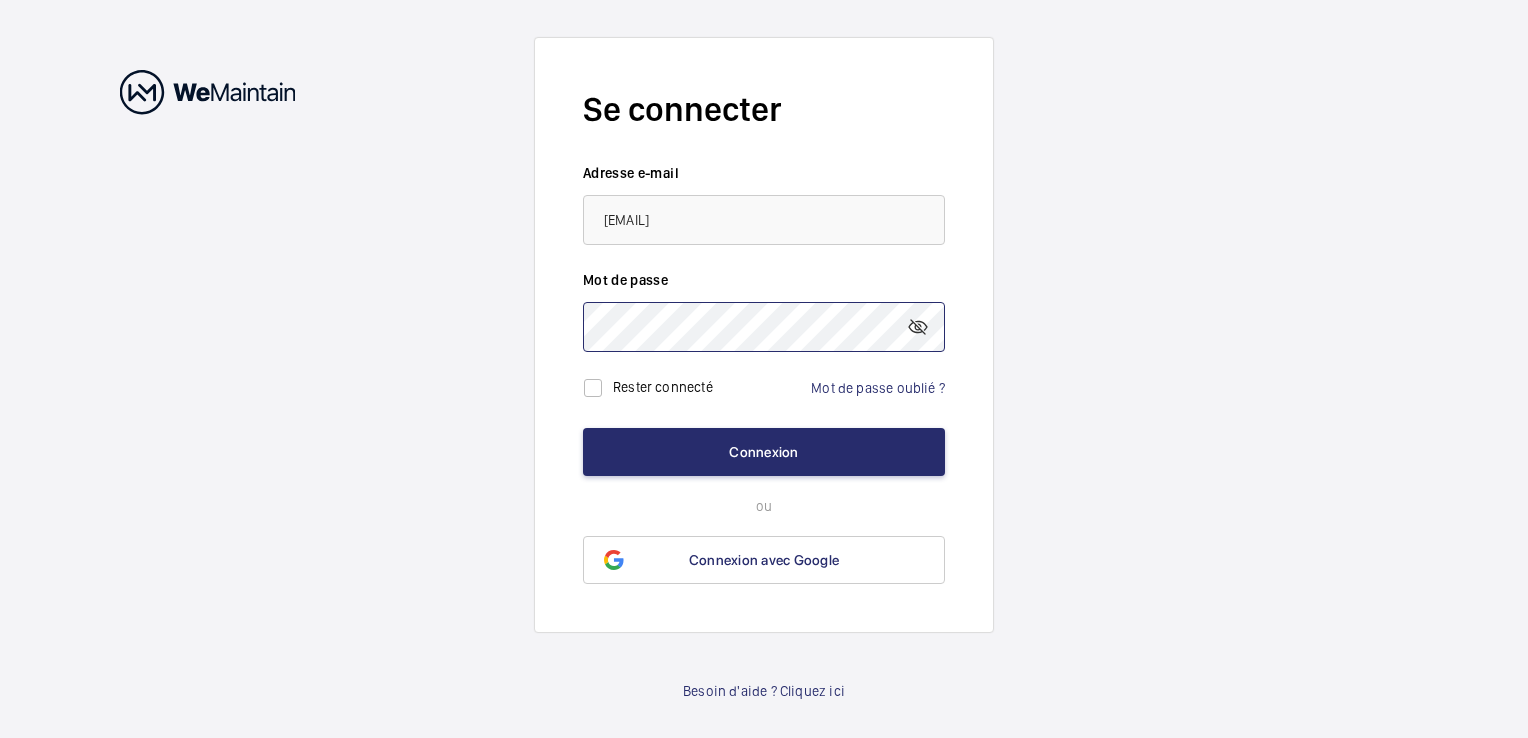 click on "Connexion" 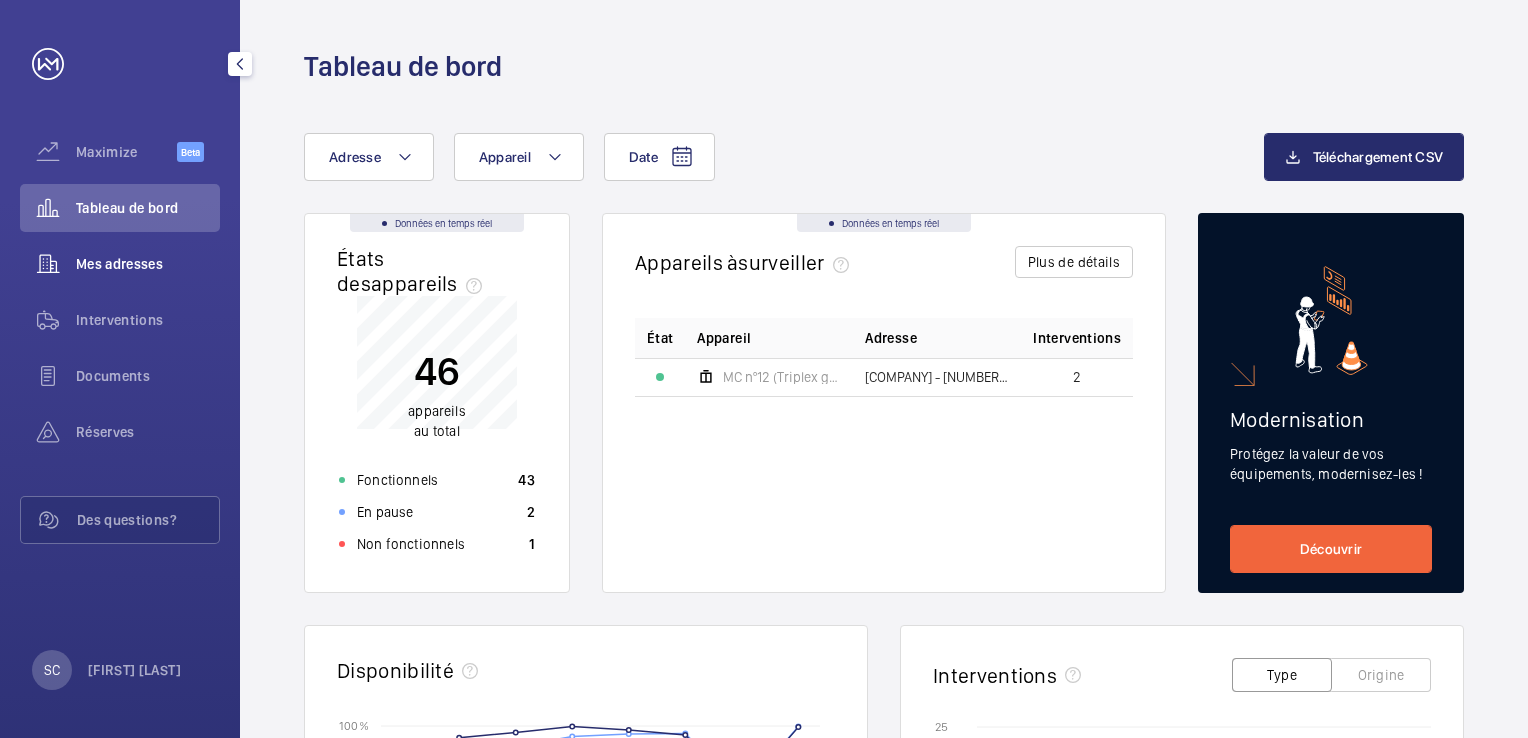 click on "Mes adresses" 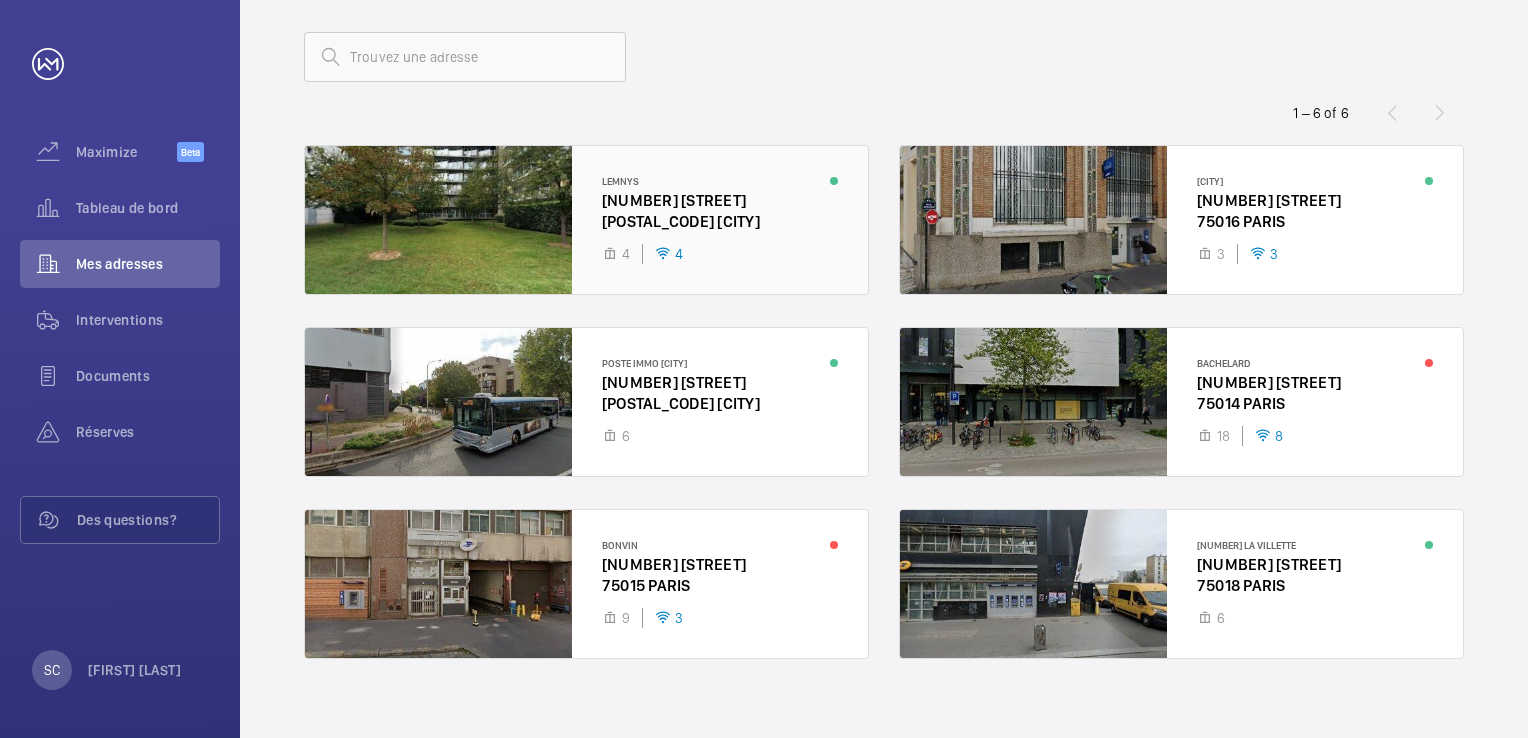 scroll, scrollTop: 120, scrollLeft: 0, axis: vertical 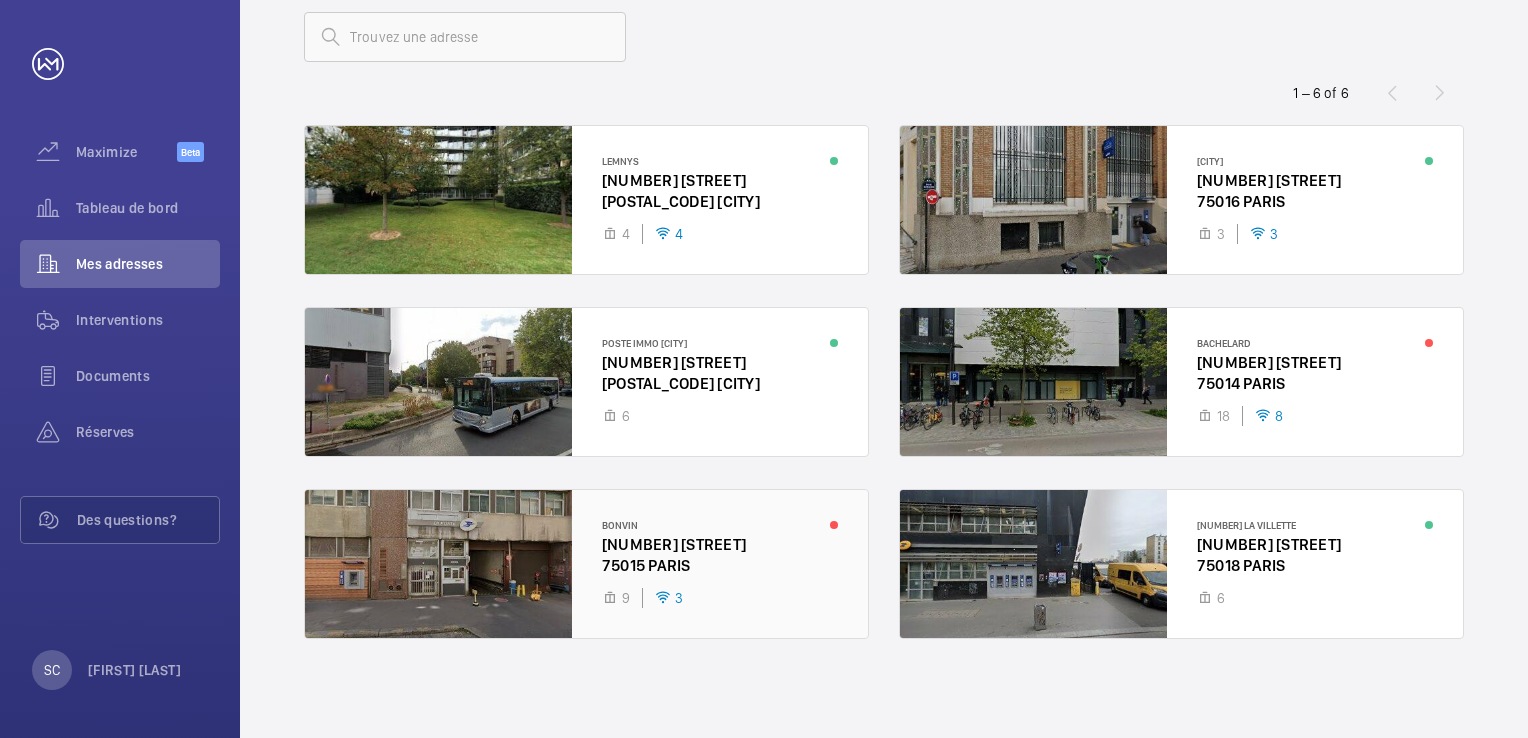 click 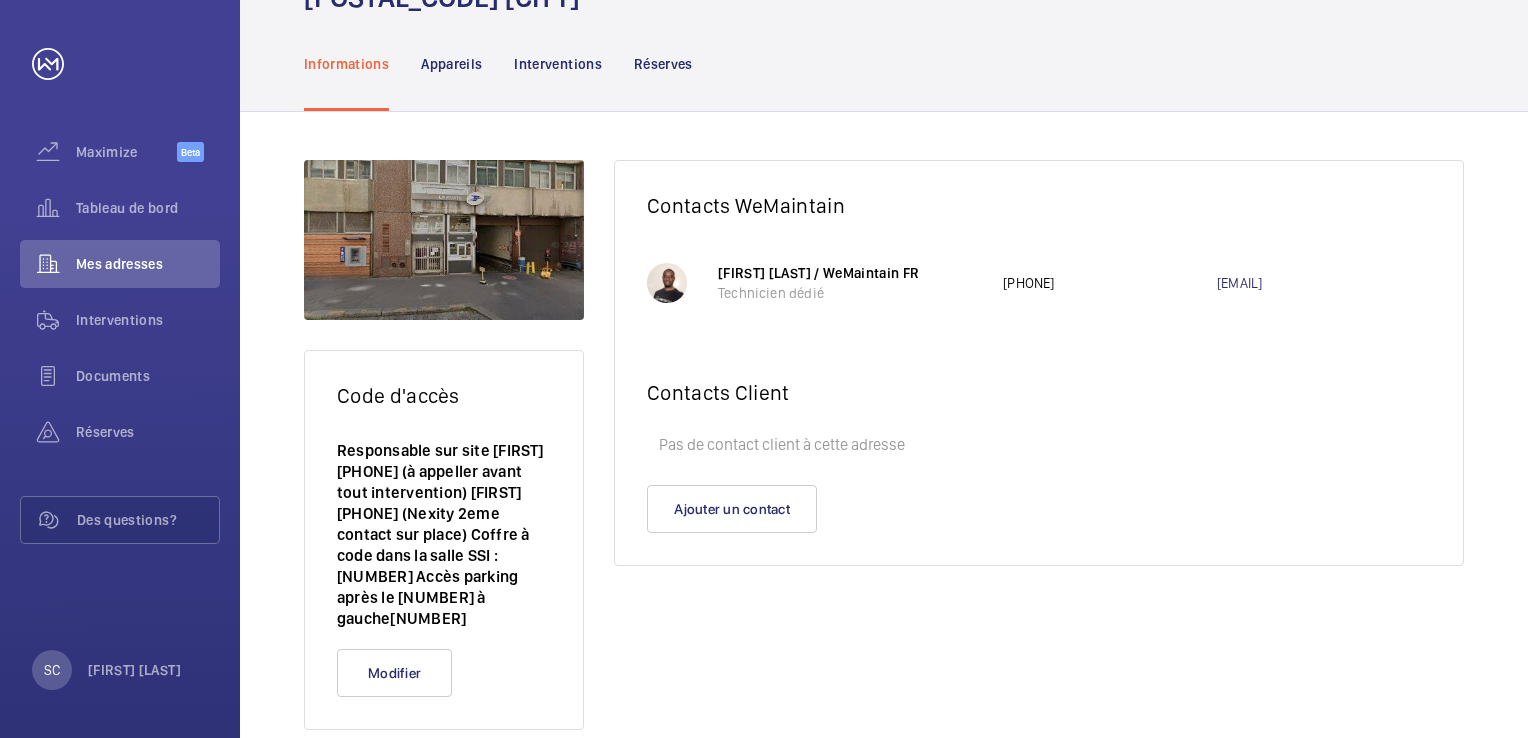 scroll, scrollTop: 164, scrollLeft: 0, axis: vertical 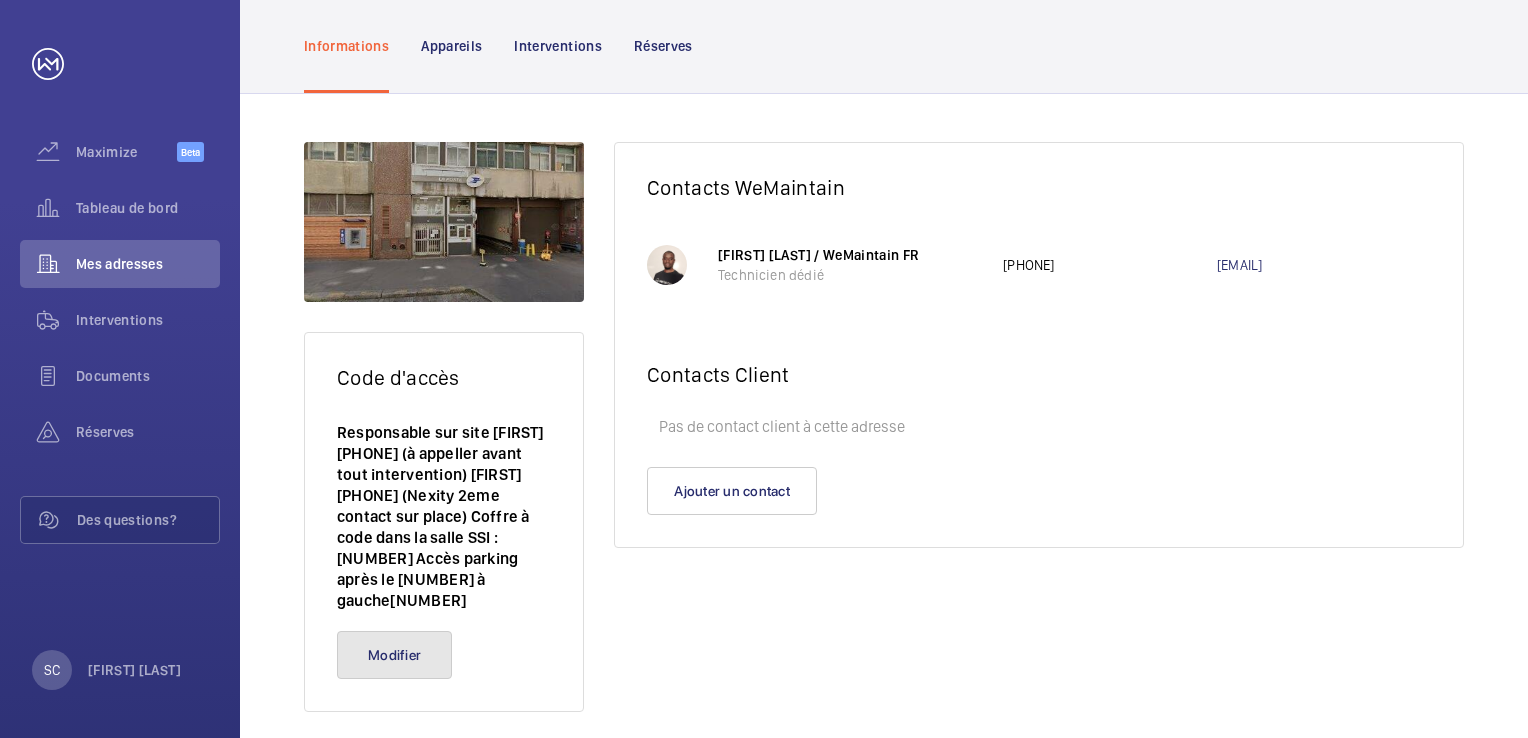 click on "Modifier" at bounding box center (394, 655) 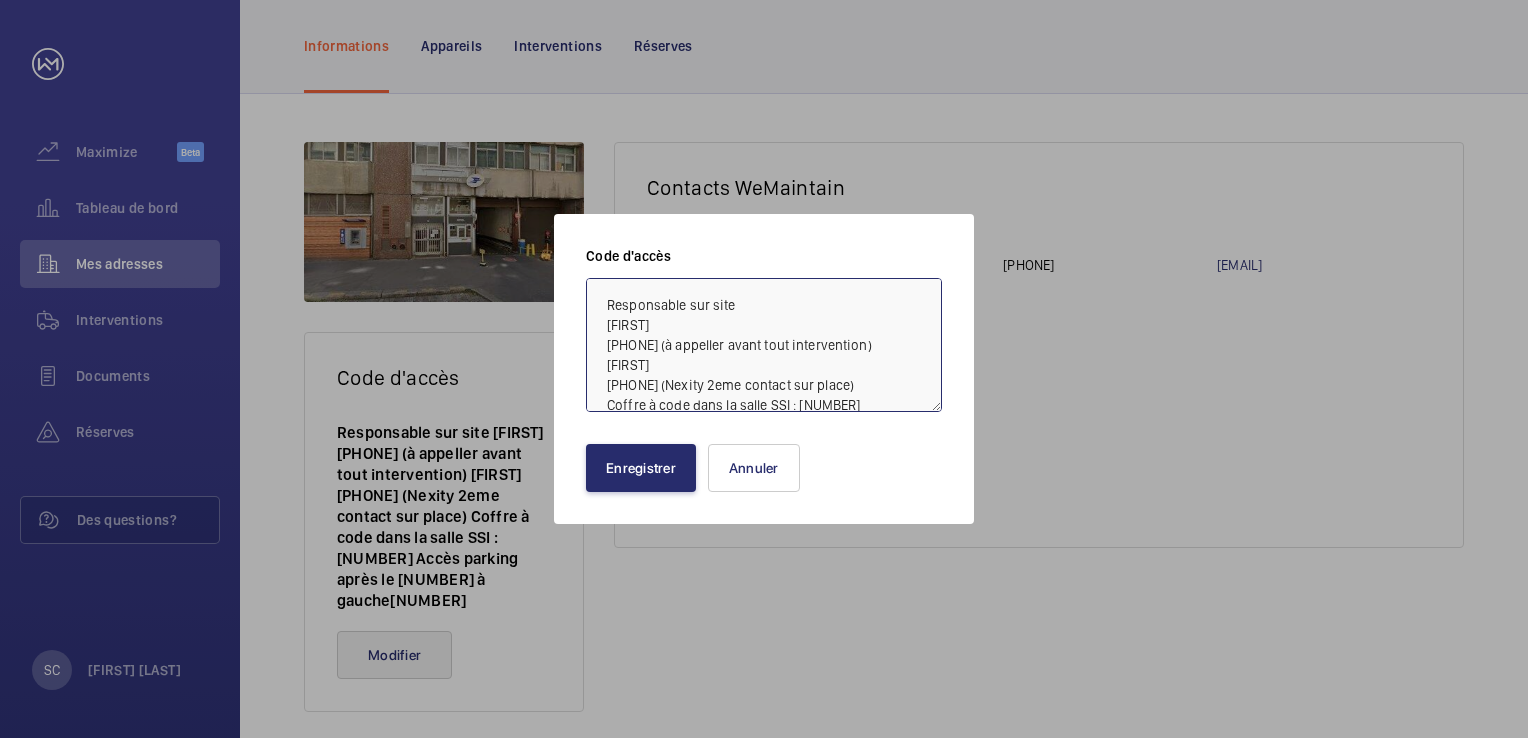scroll, scrollTop: 40, scrollLeft: 0, axis: vertical 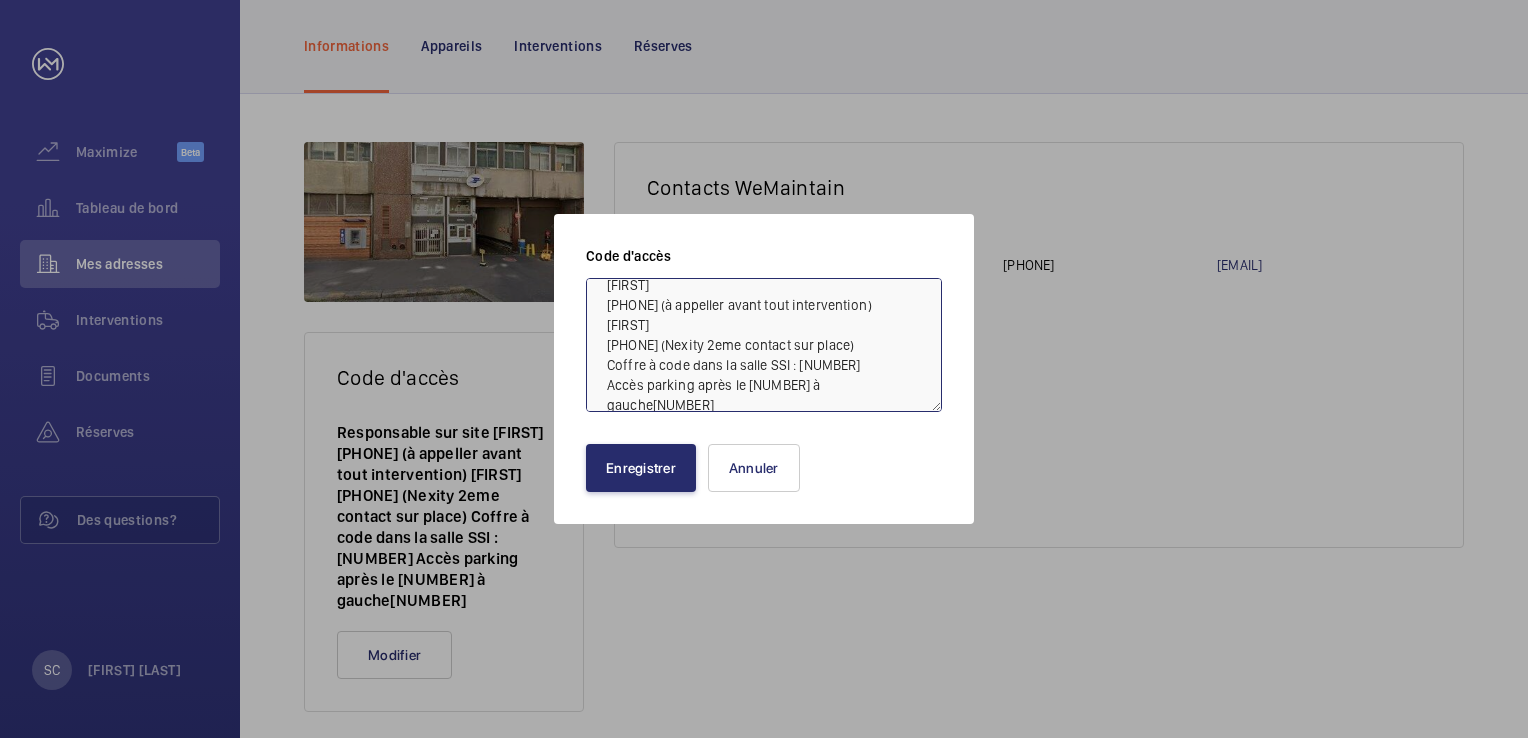 drag, startPoint x: 604, startPoint y: 322, endPoint x: 908, endPoint y: 354, distance: 305.67957 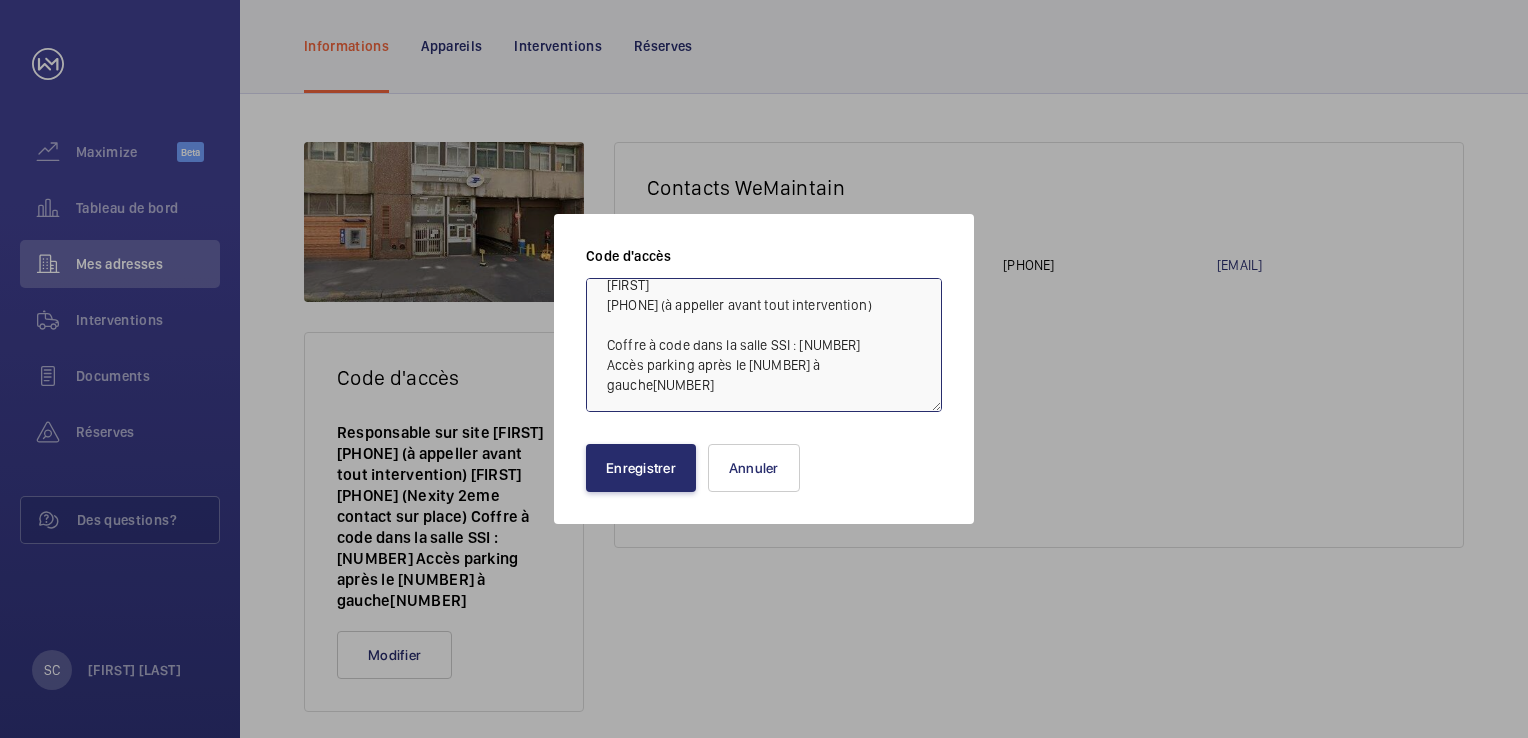 scroll, scrollTop: 20, scrollLeft: 0, axis: vertical 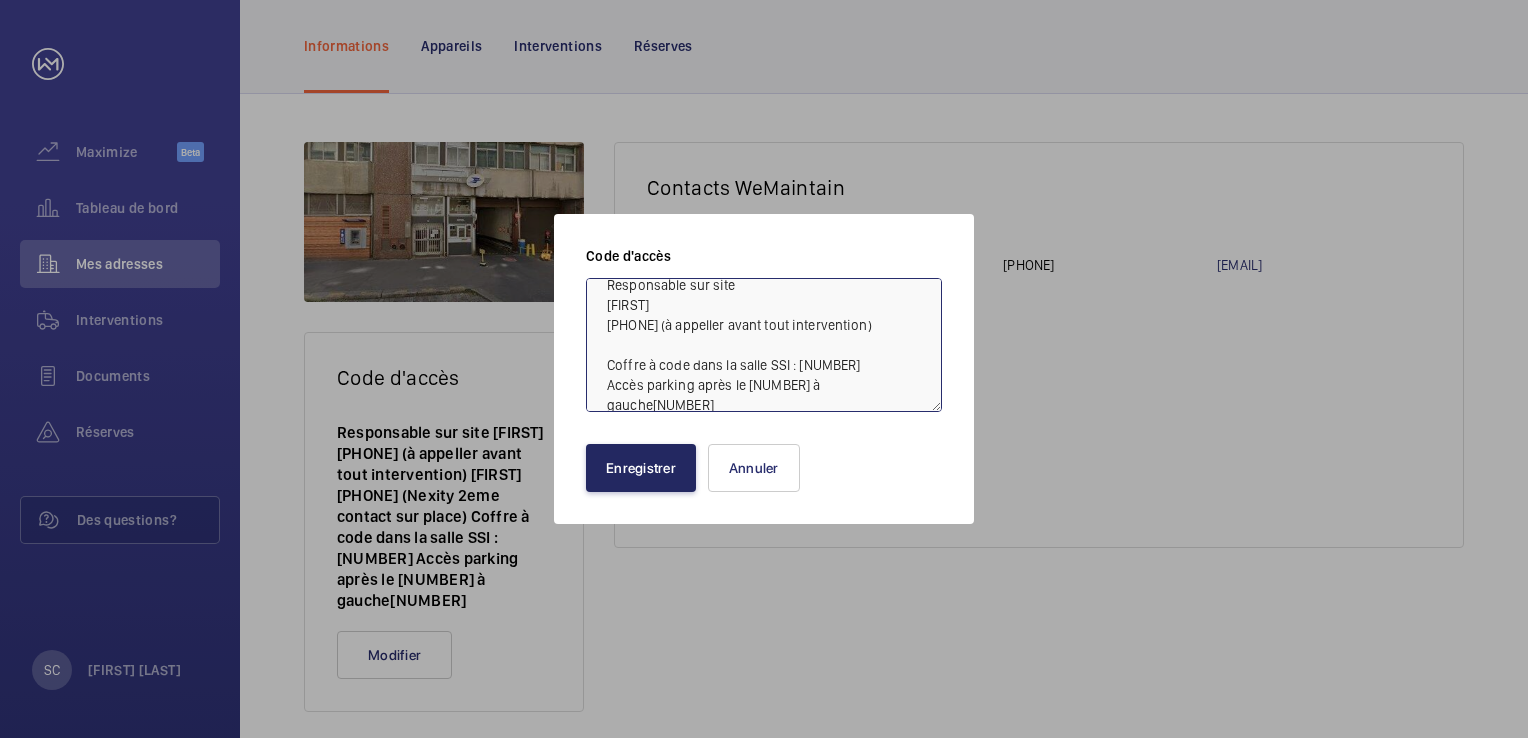 type on "Responsable sur site
[FIRST]
[PHONE] (à appeller avant tout intervention)
Coffre à code dans la salle SSI : [NUMBER]
Accès parking après le [NUMBER] à gauche[NUMBER]" 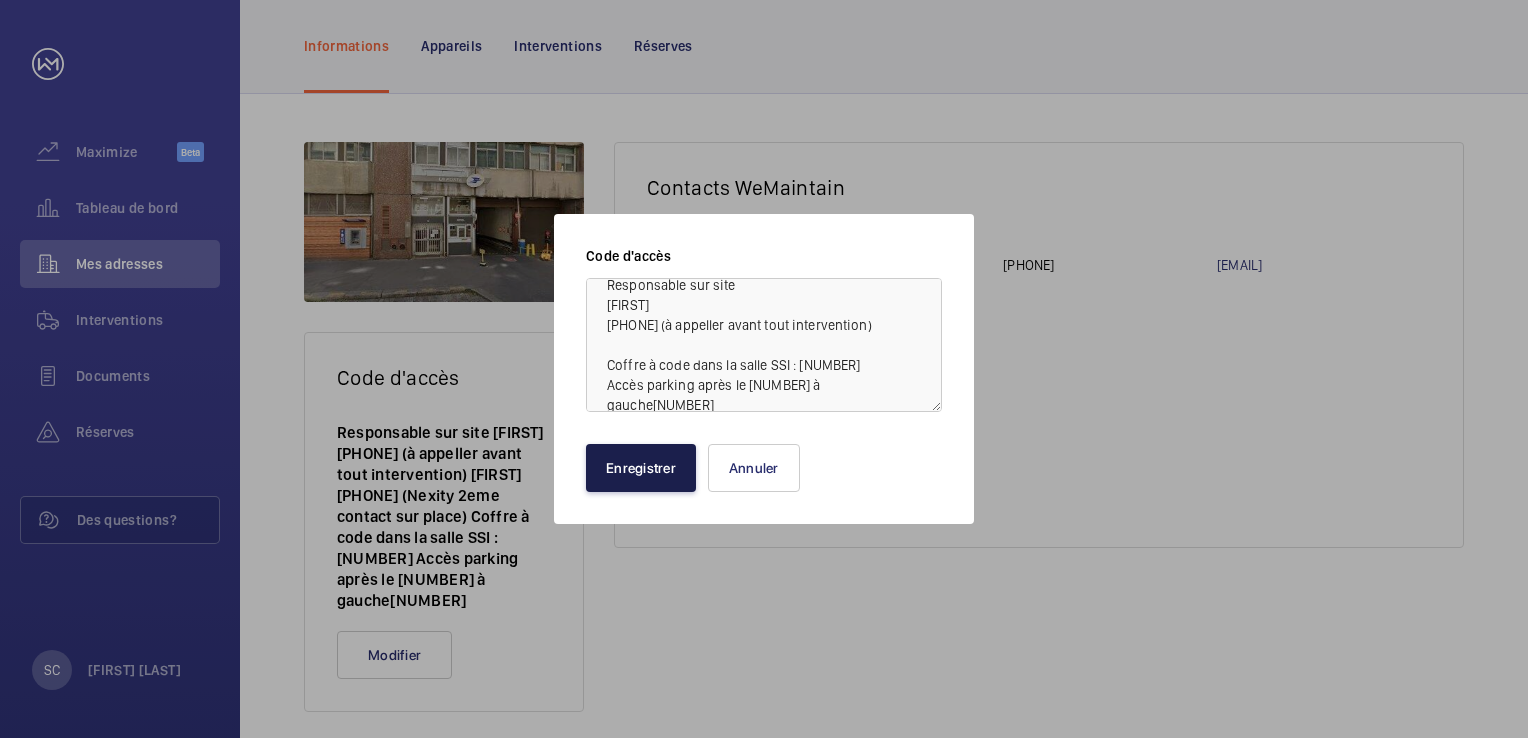 click on "Enregistrer" at bounding box center [641, 468] 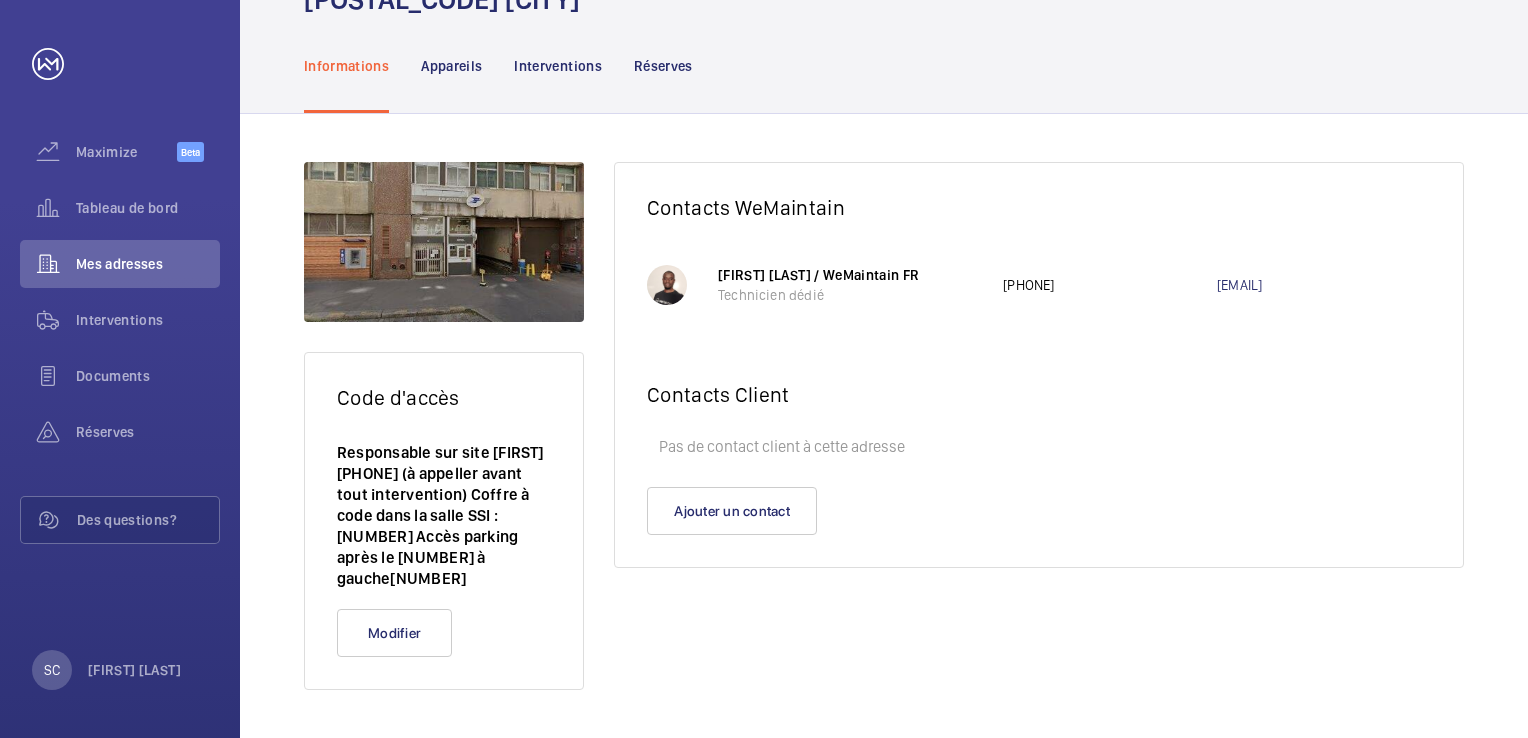 scroll, scrollTop: 122, scrollLeft: 0, axis: vertical 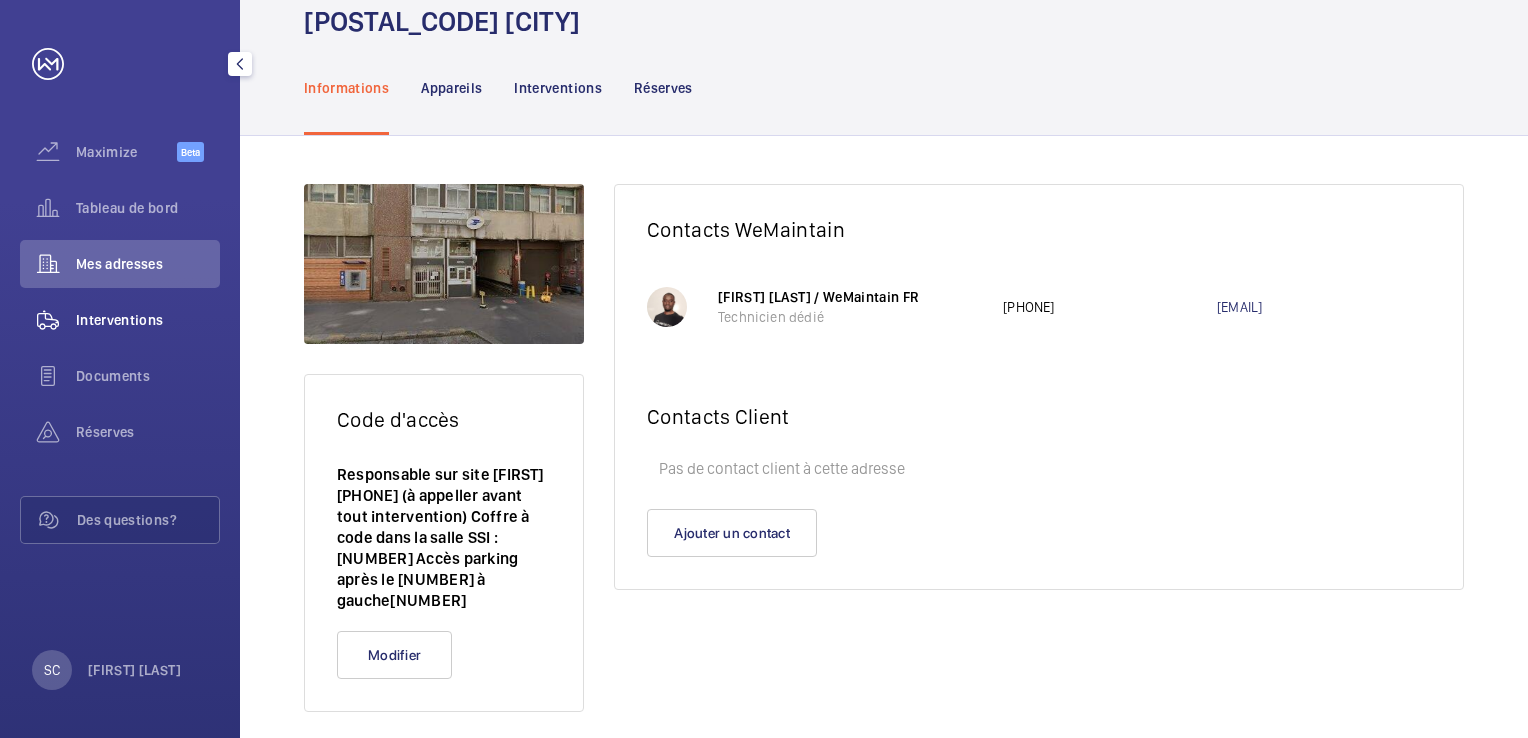 click on "Interventions" 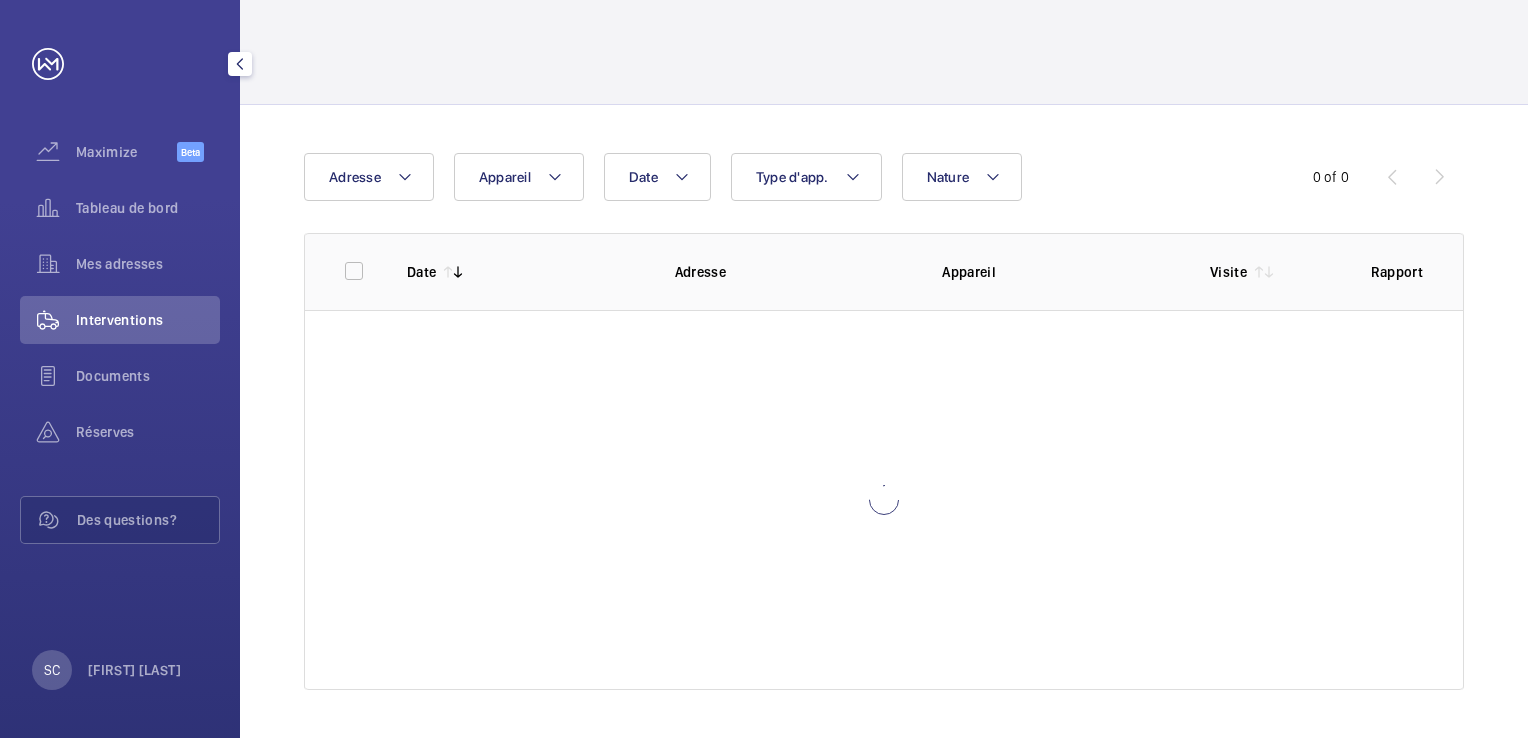 scroll, scrollTop: 0, scrollLeft: 0, axis: both 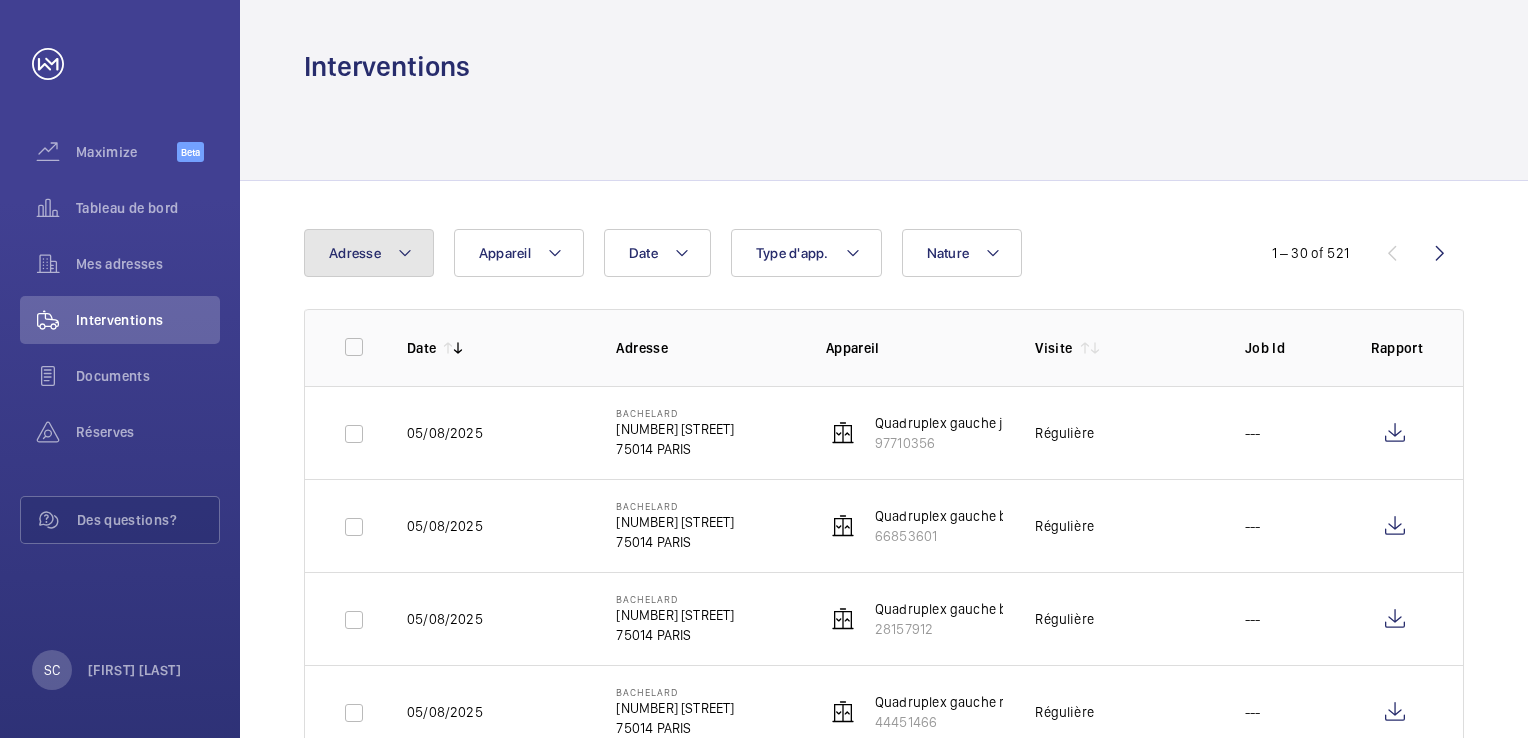 click 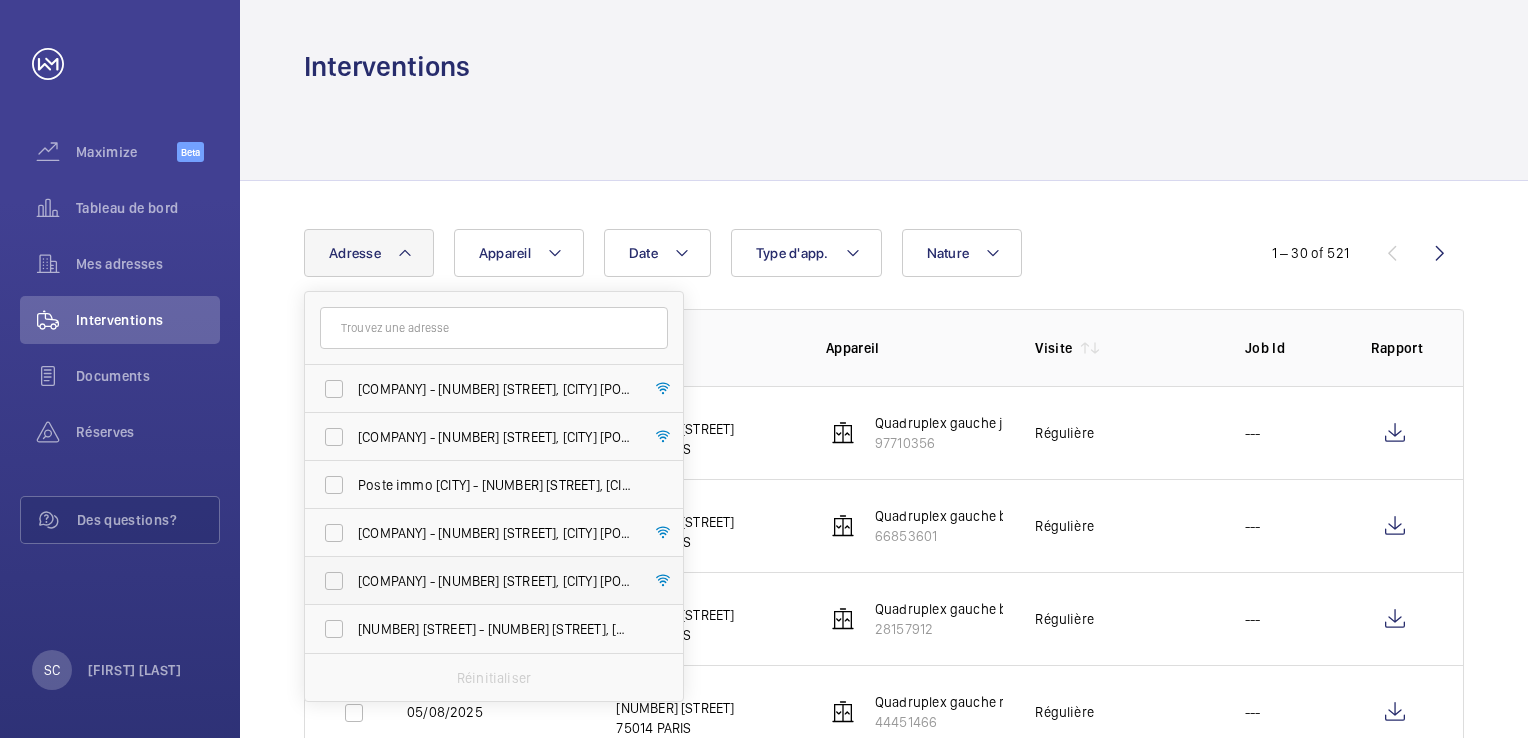 click on "[COMPANY] - [NUMBER] [STREET], [CITY] [POSTAL_CODE]" at bounding box center (495, 581) 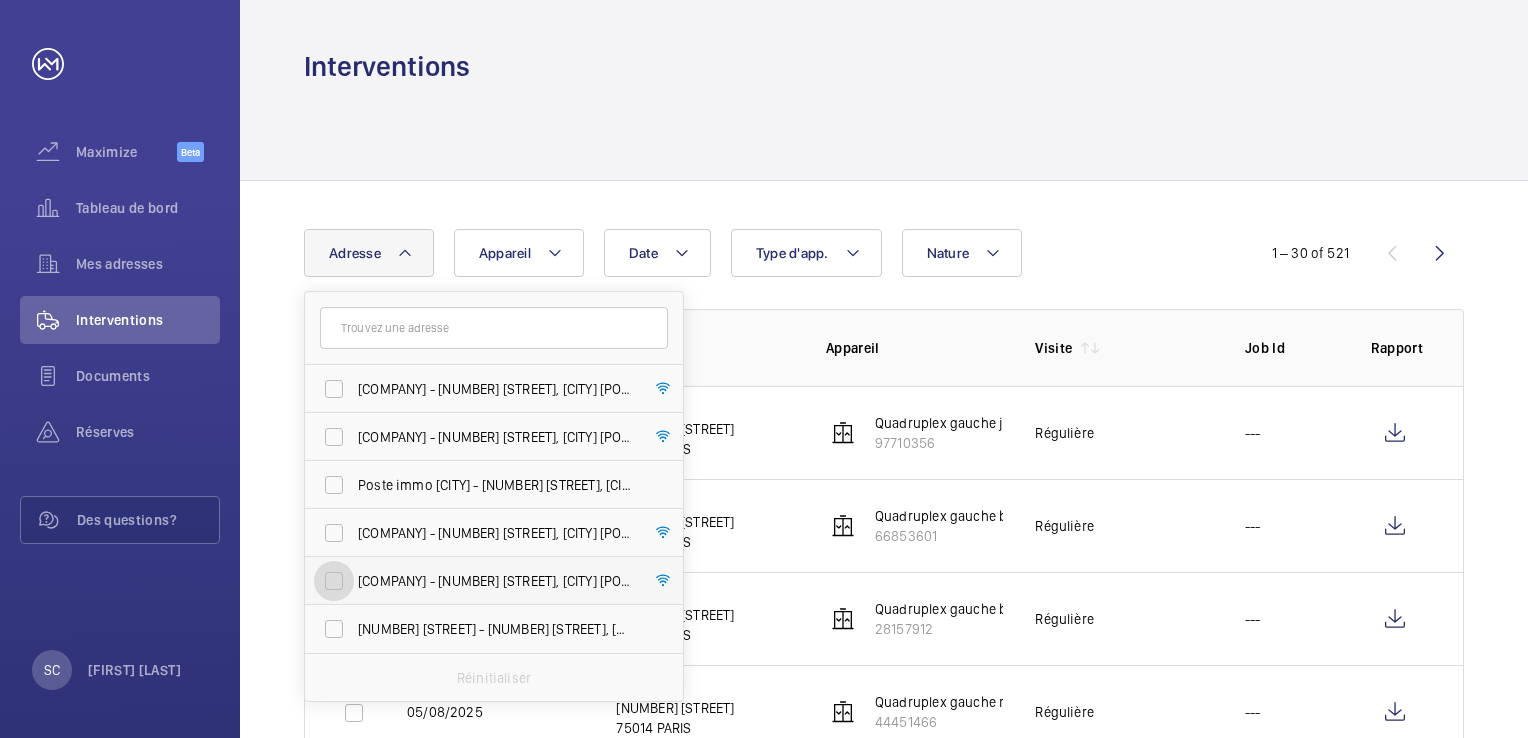 click on "[COMPANY] - [NUMBER] [STREET], [CITY] [POSTAL_CODE]" at bounding box center [334, 581] 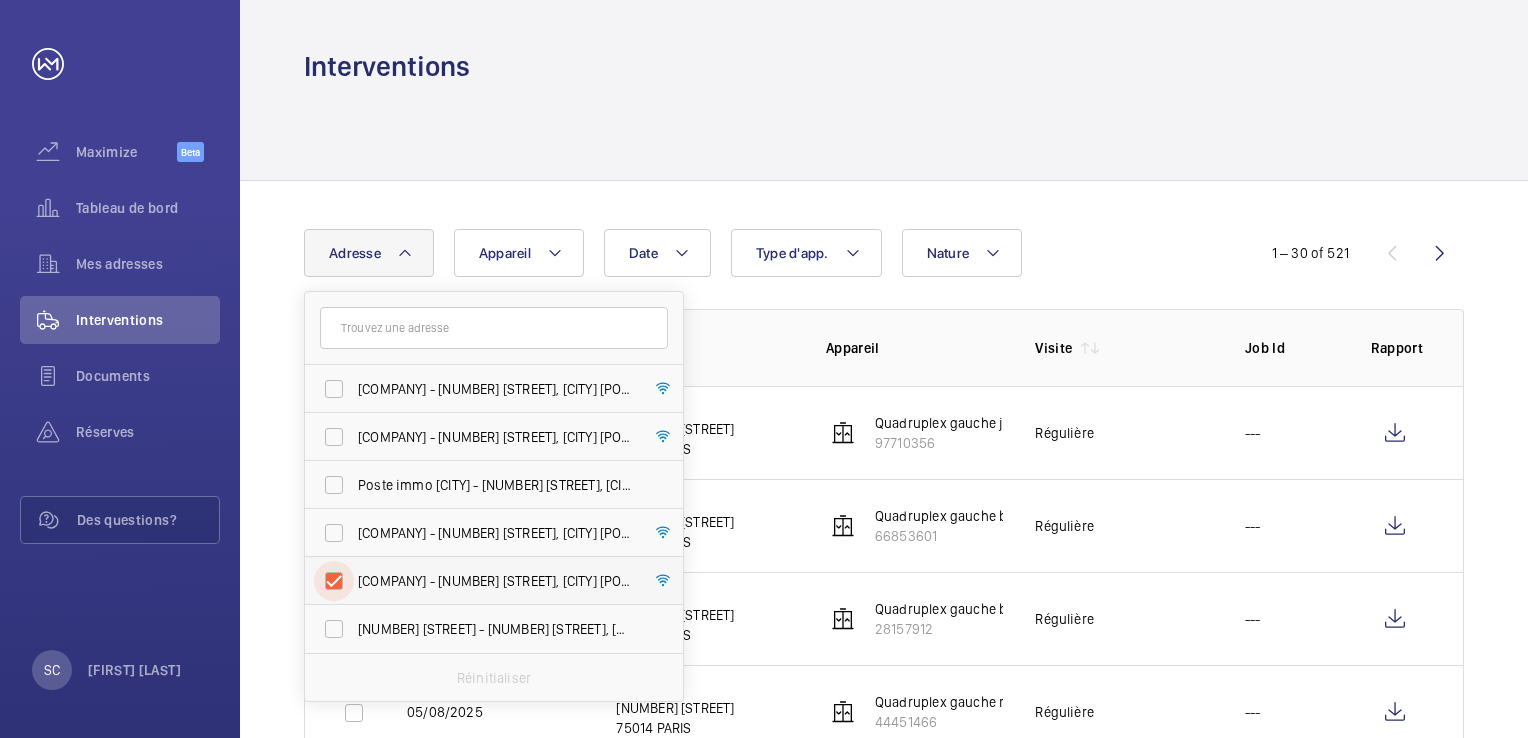 checkbox on "true" 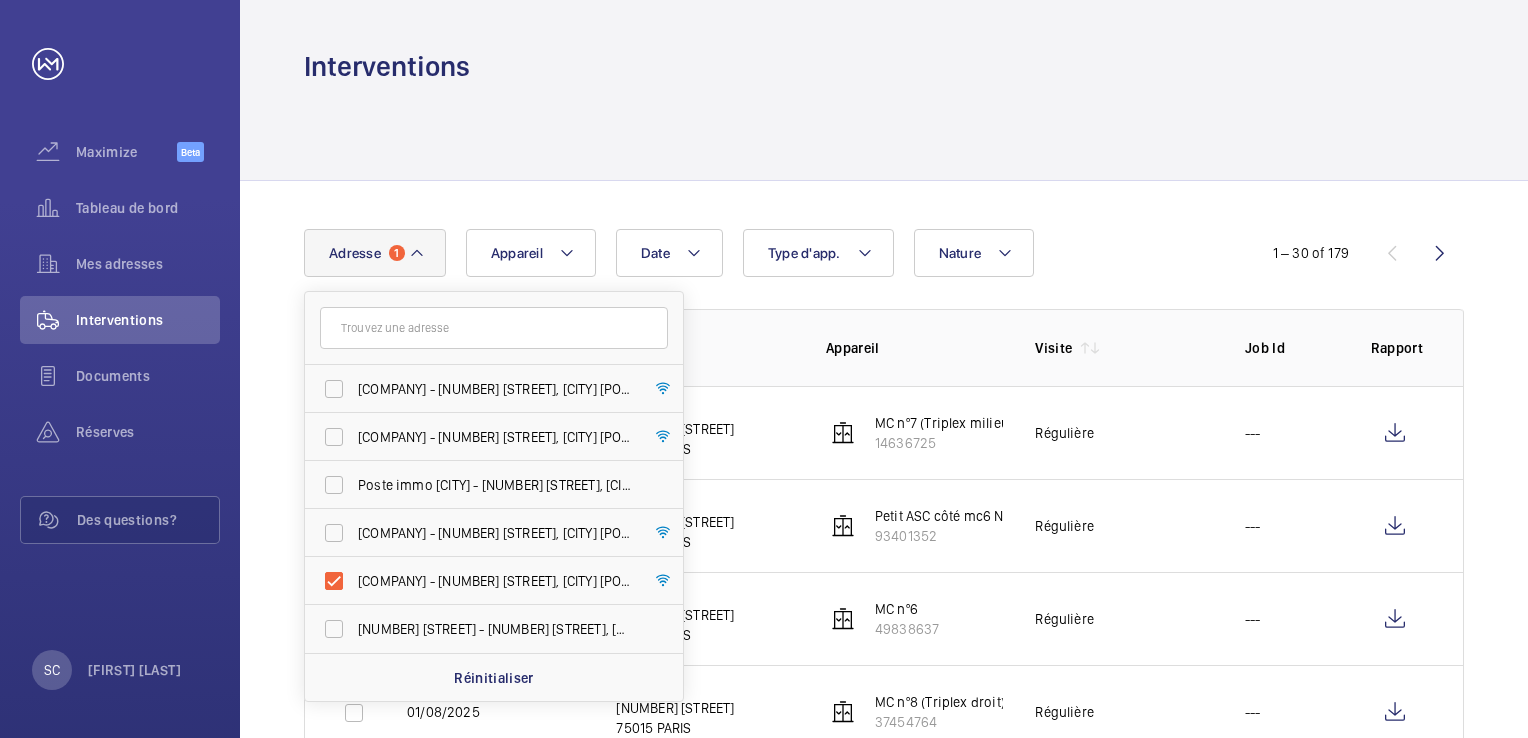 click 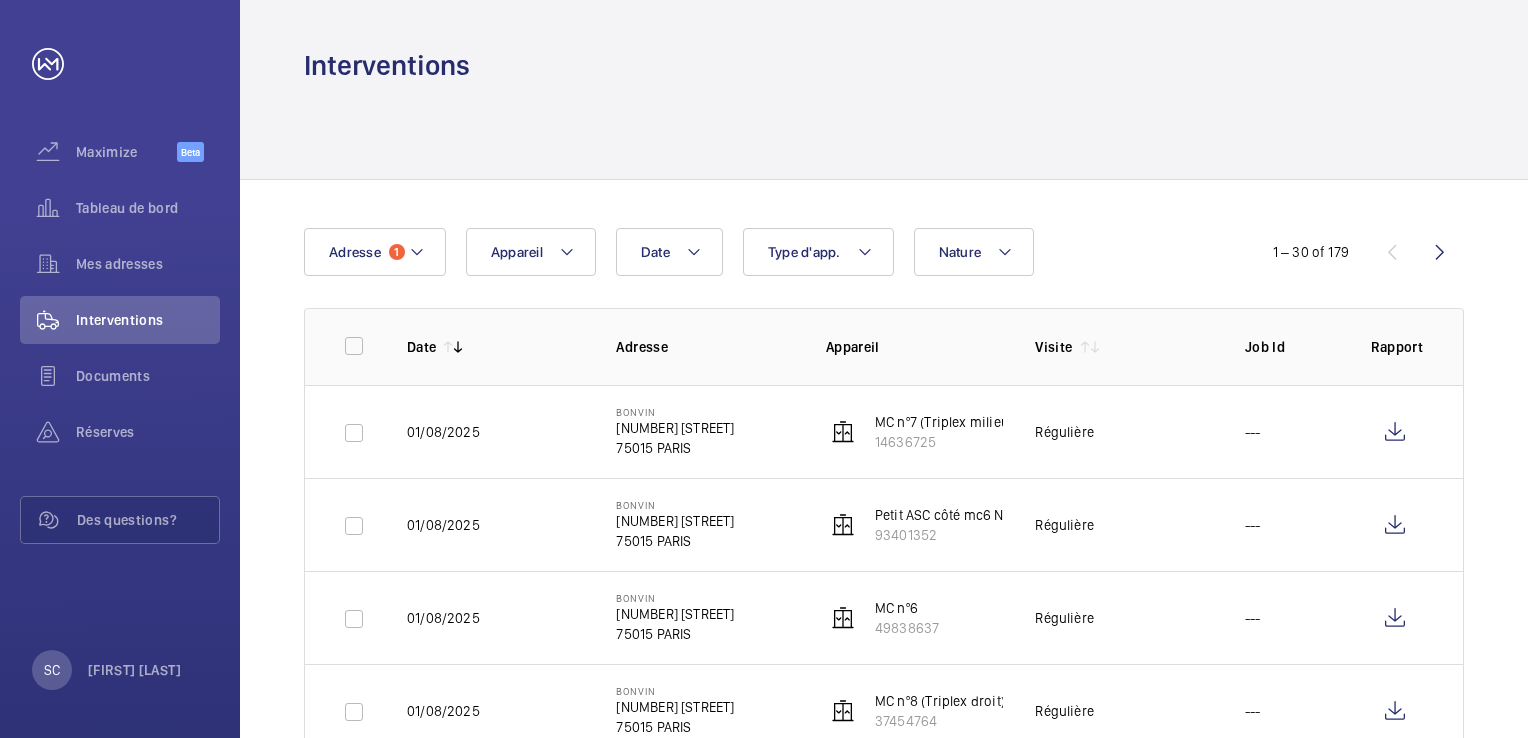 scroll, scrollTop: 0, scrollLeft: 0, axis: both 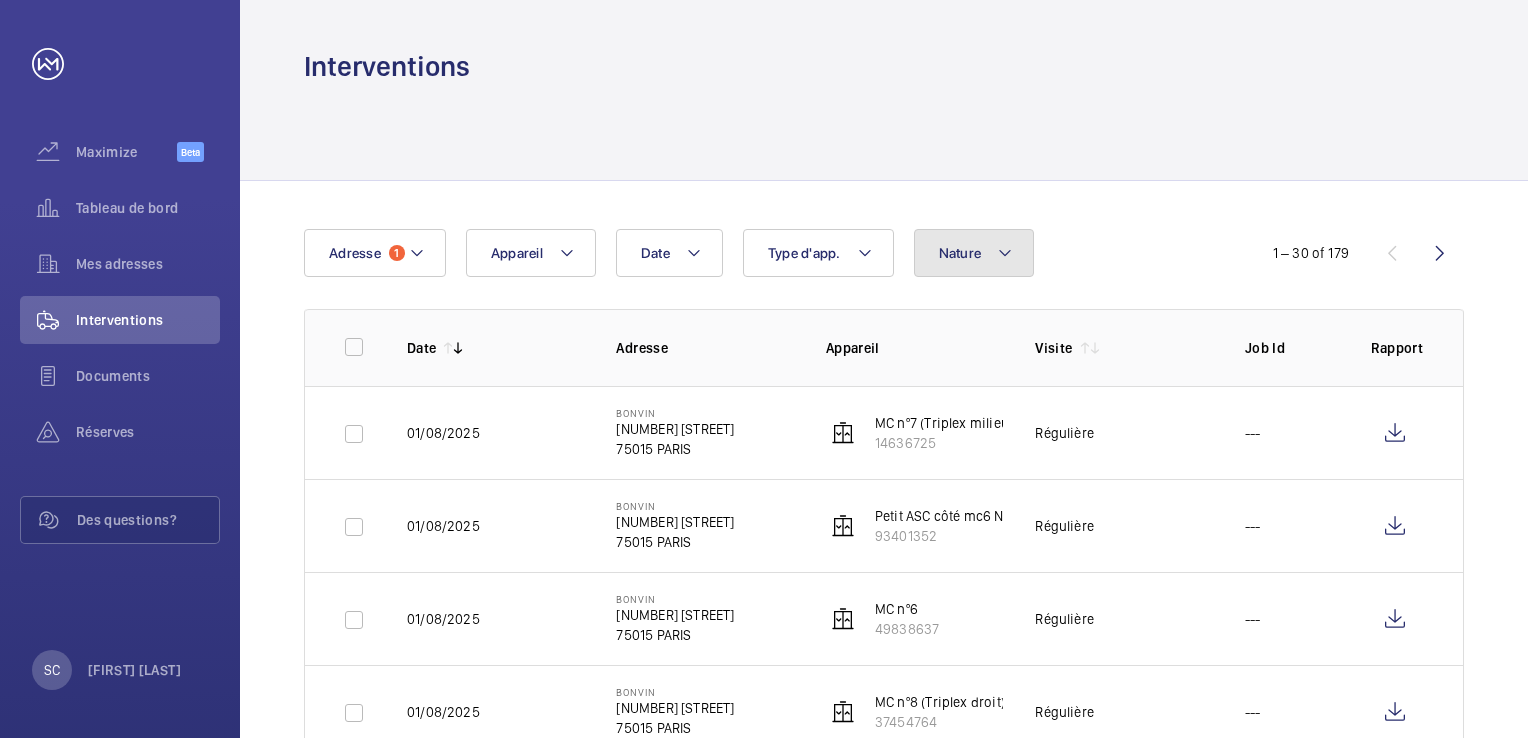 click 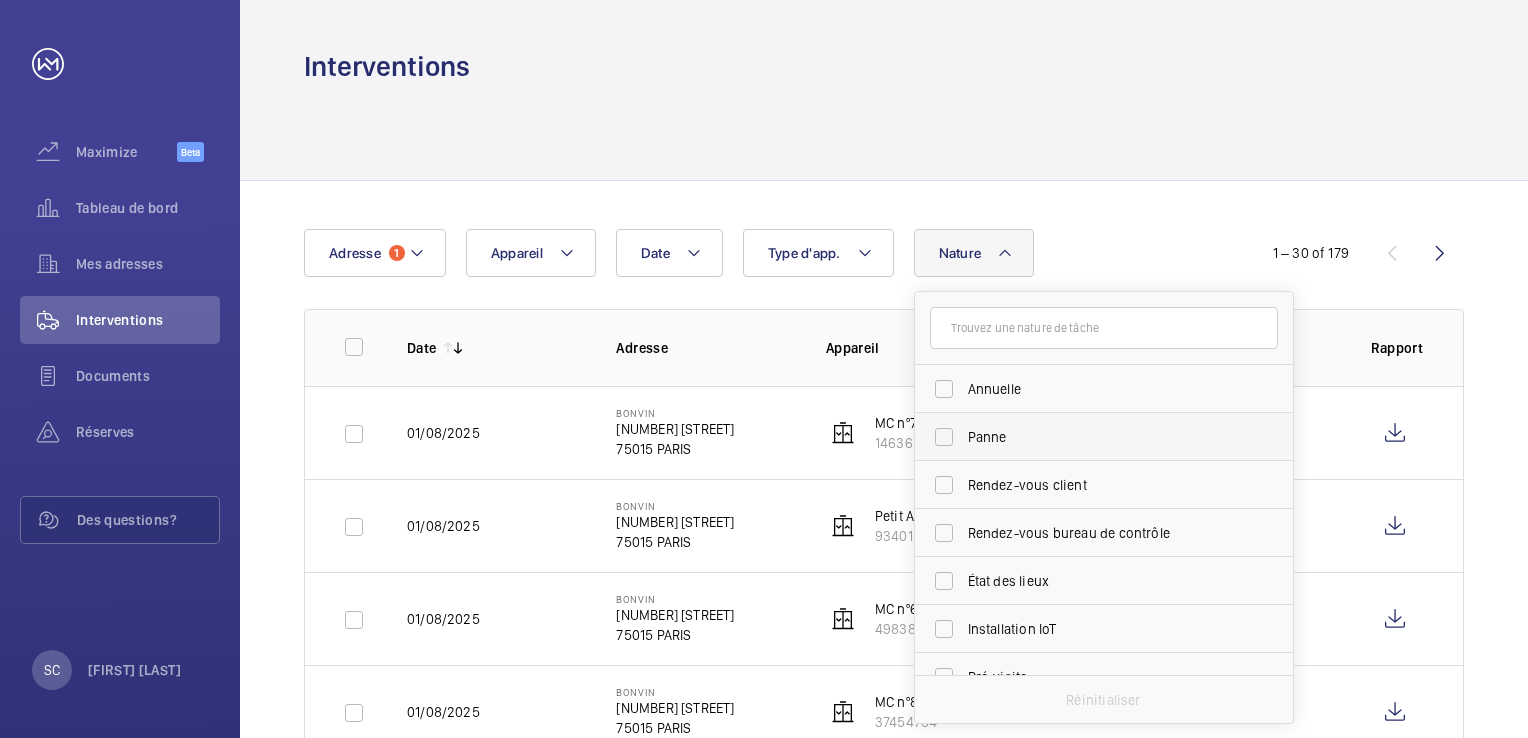click on "Panne" at bounding box center (1105, 437) 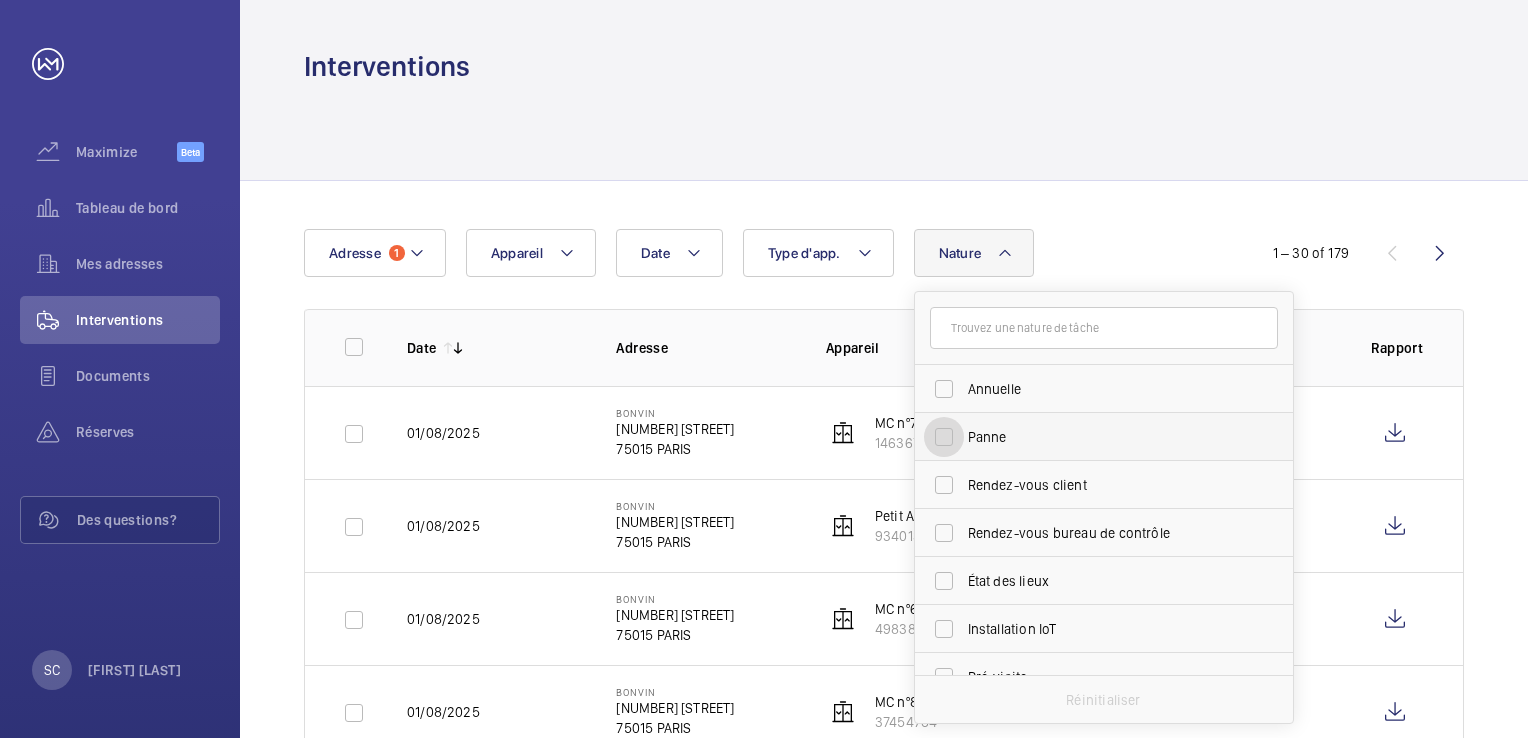 click on "Panne" at bounding box center [944, 437] 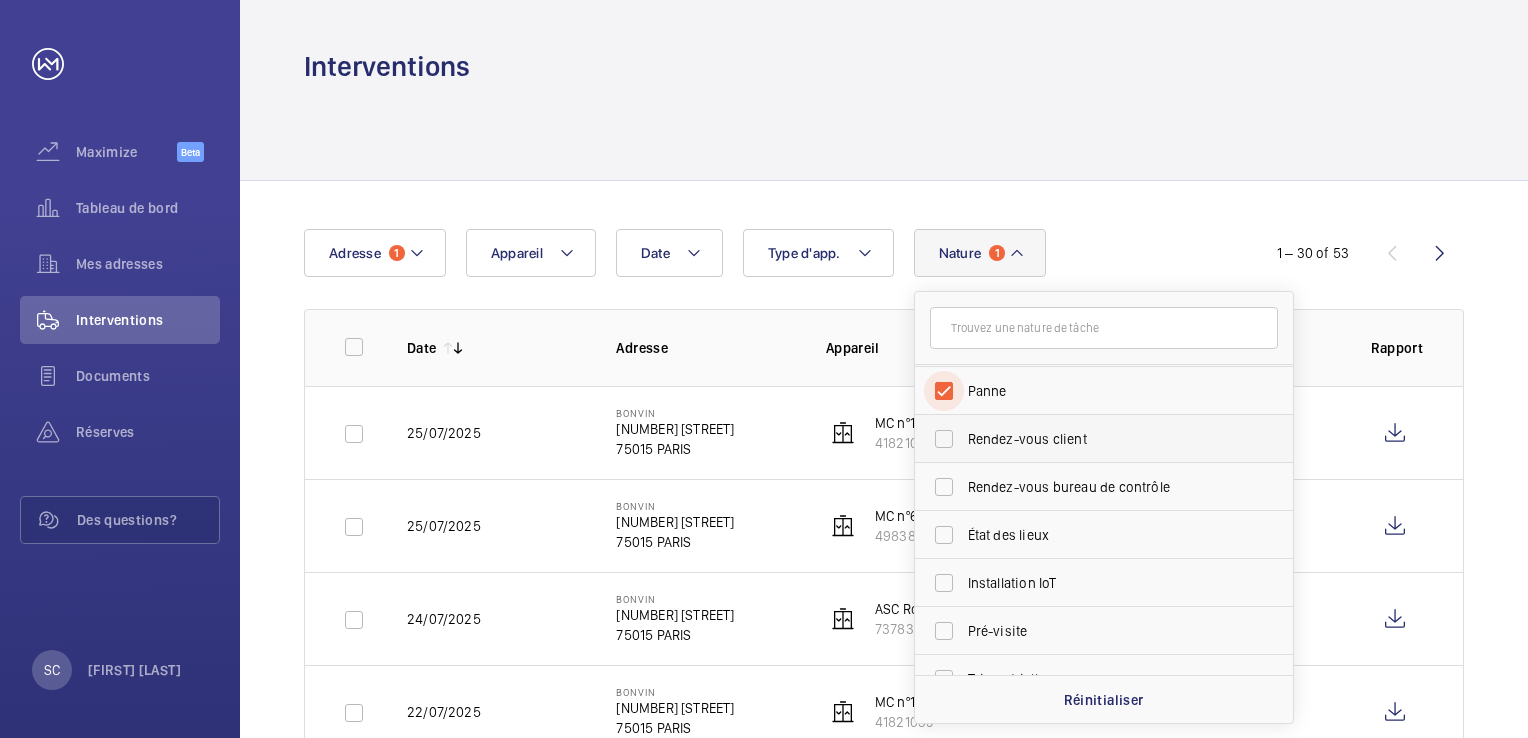 scroll, scrollTop: 0, scrollLeft: 0, axis: both 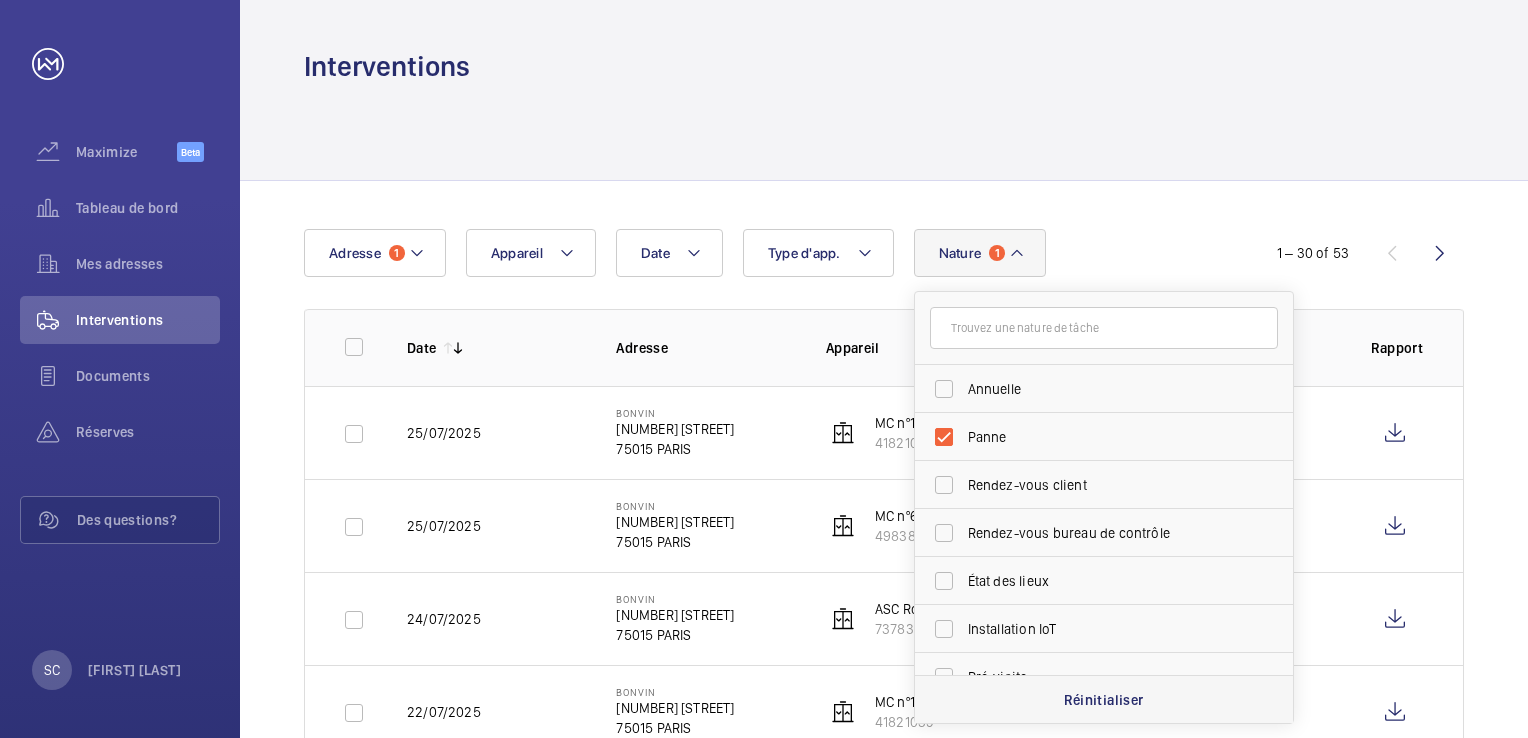 click on "Réinitialiser" 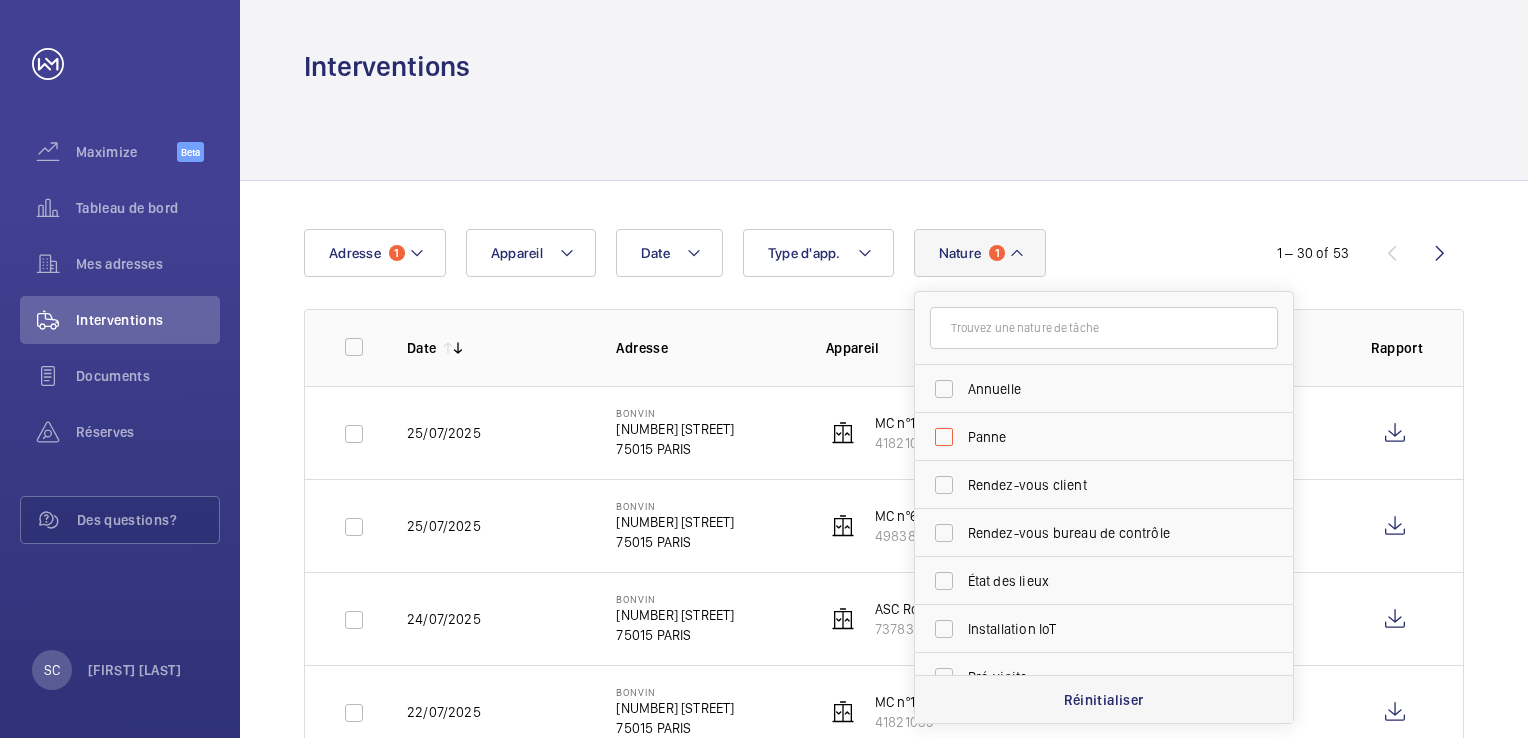 checkbox on "false" 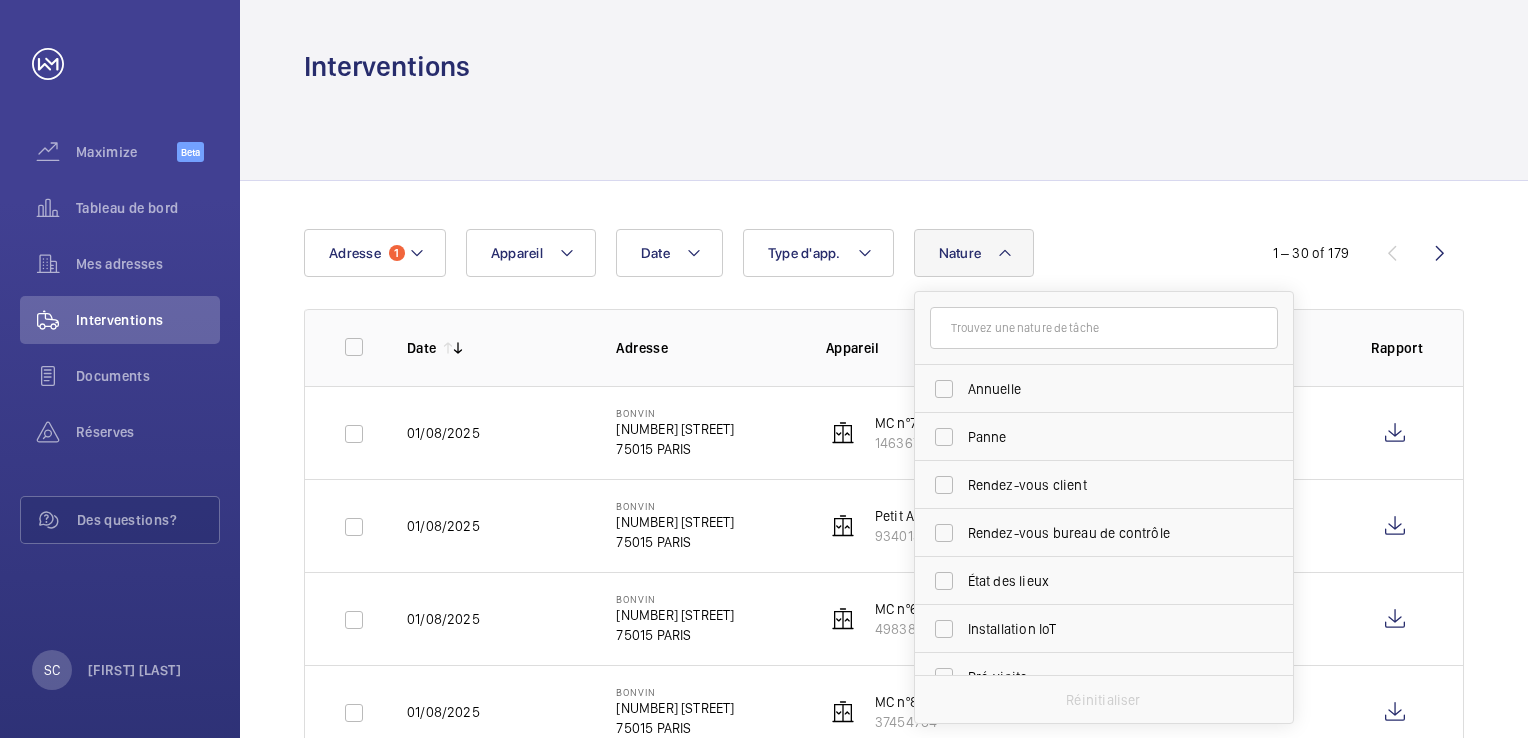 click 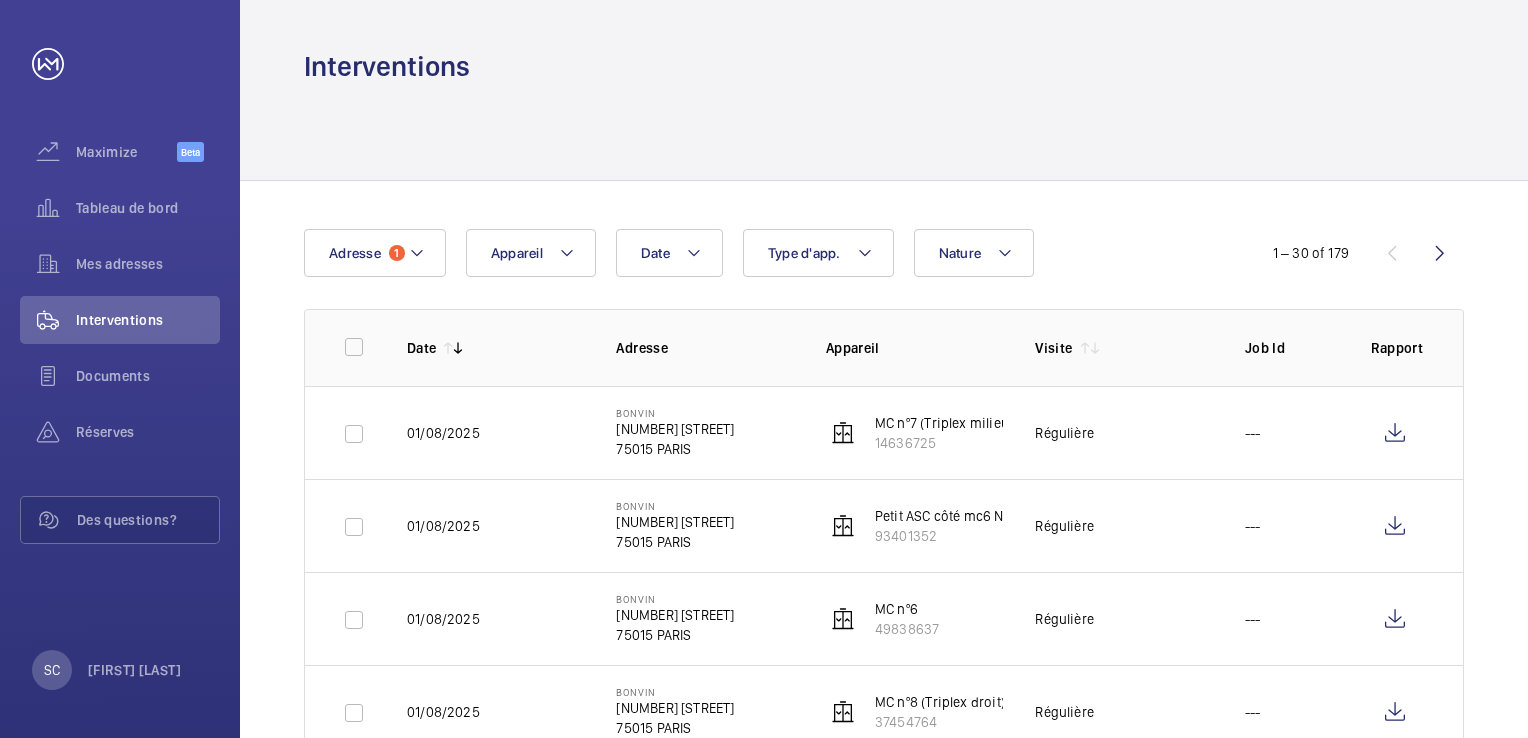 click 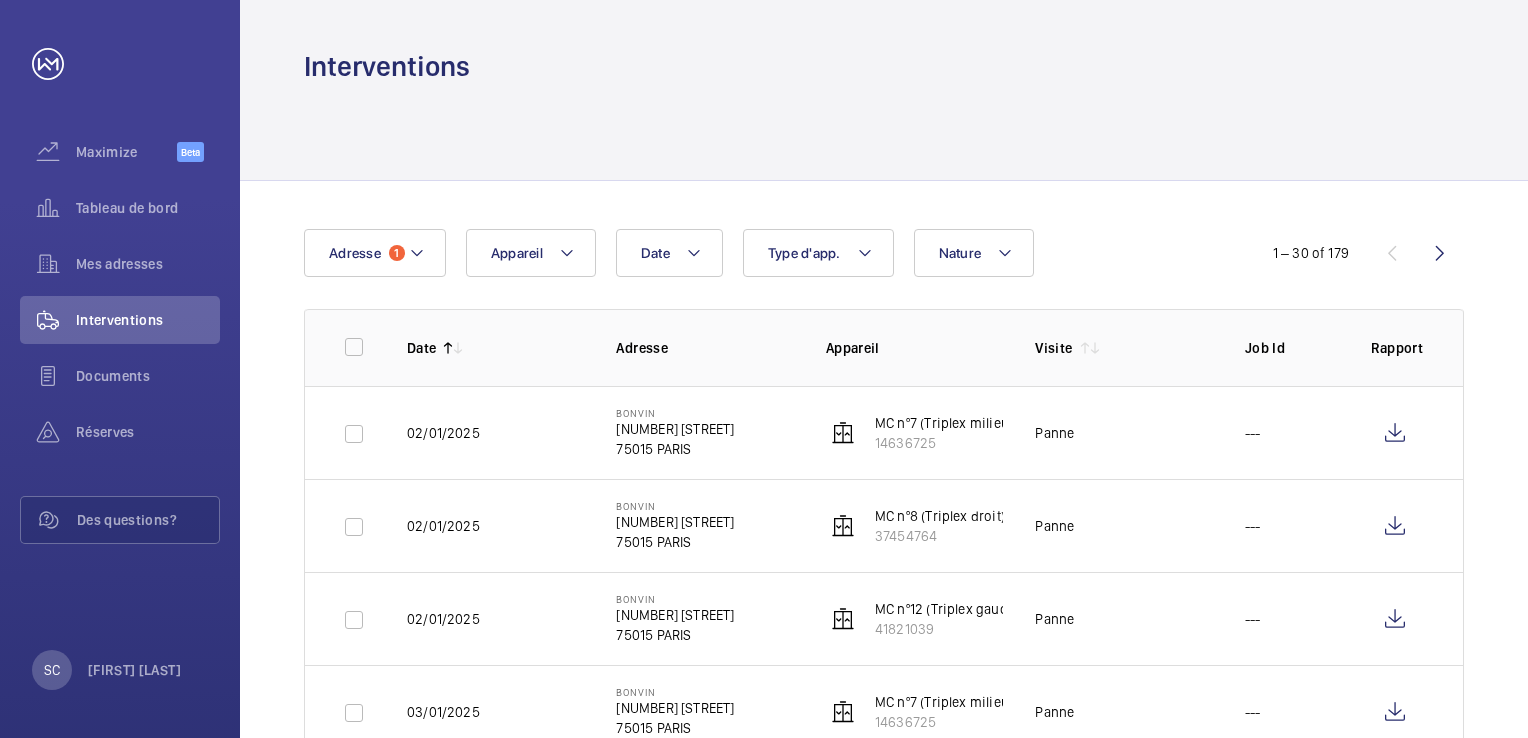 click 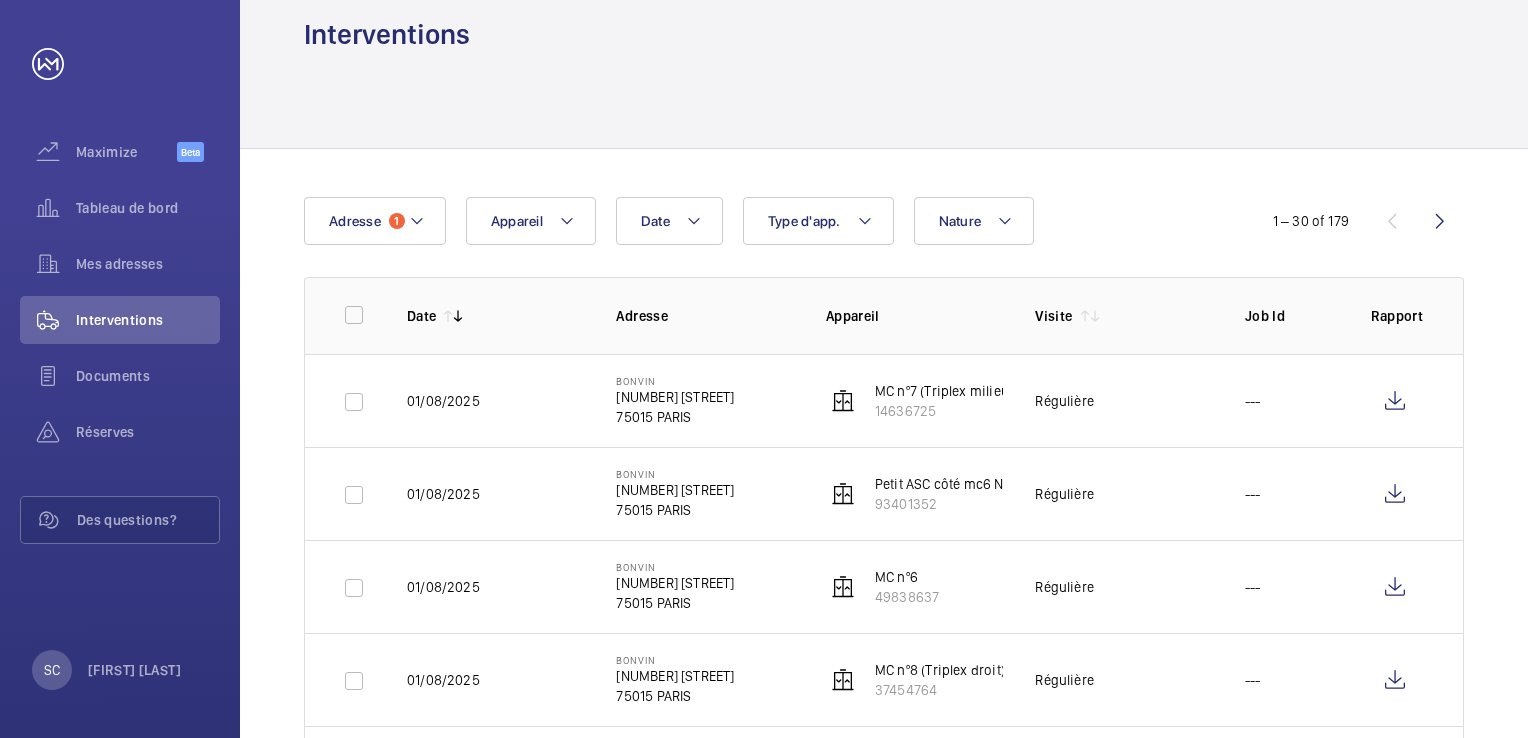 scroll, scrollTop: 0, scrollLeft: 0, axis: both 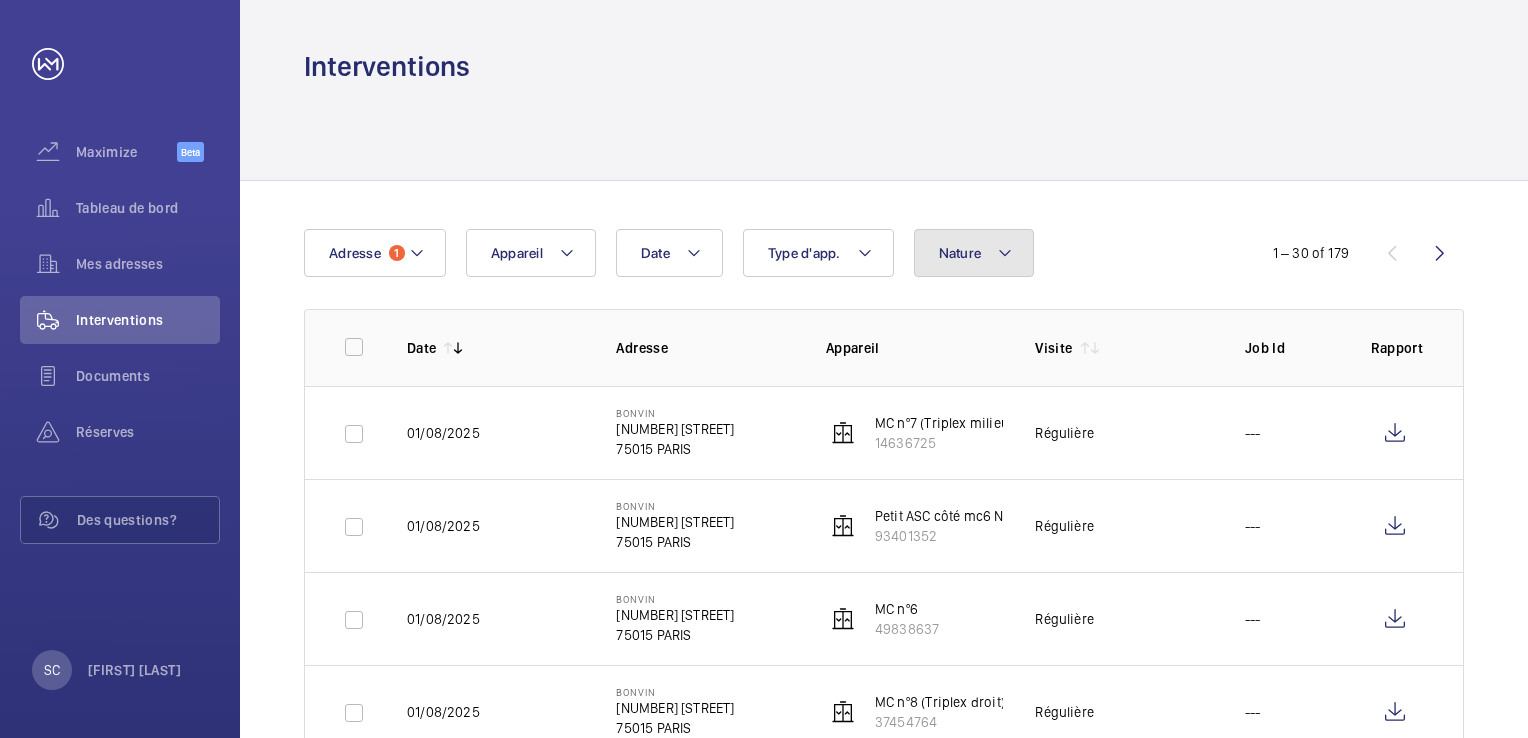click 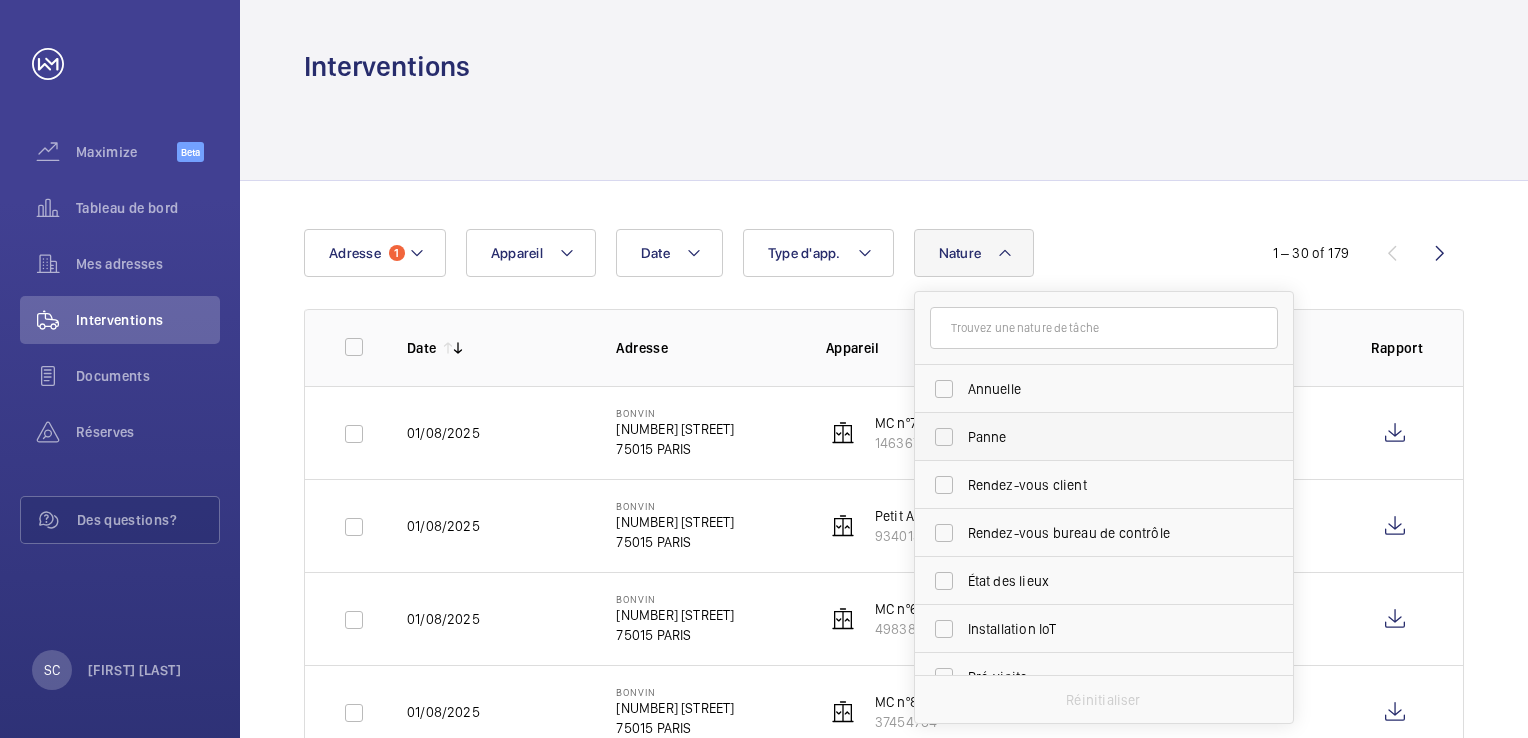click on "Panne" at bounding box center [1105, 437] 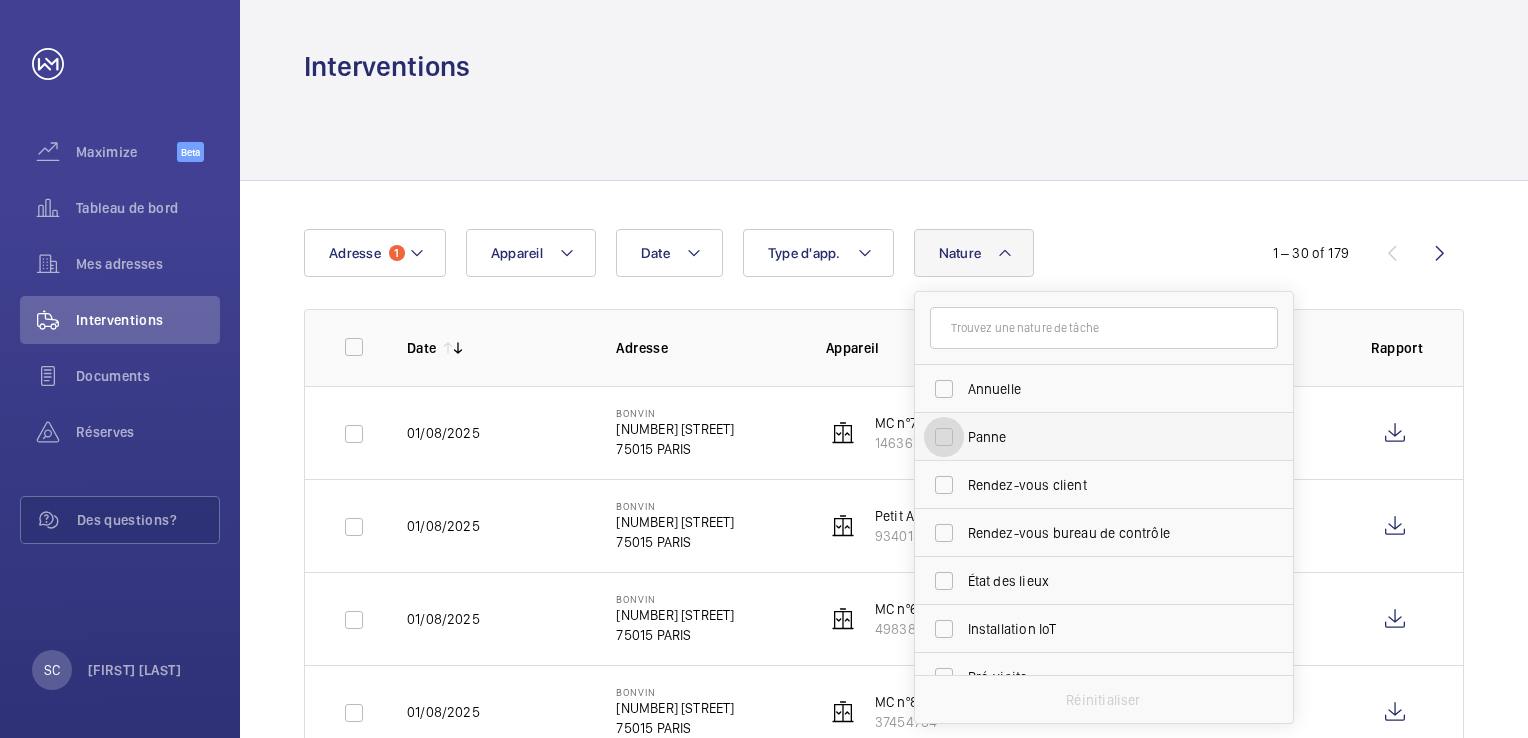 click on "Panne" at bounding box center (944, 437) 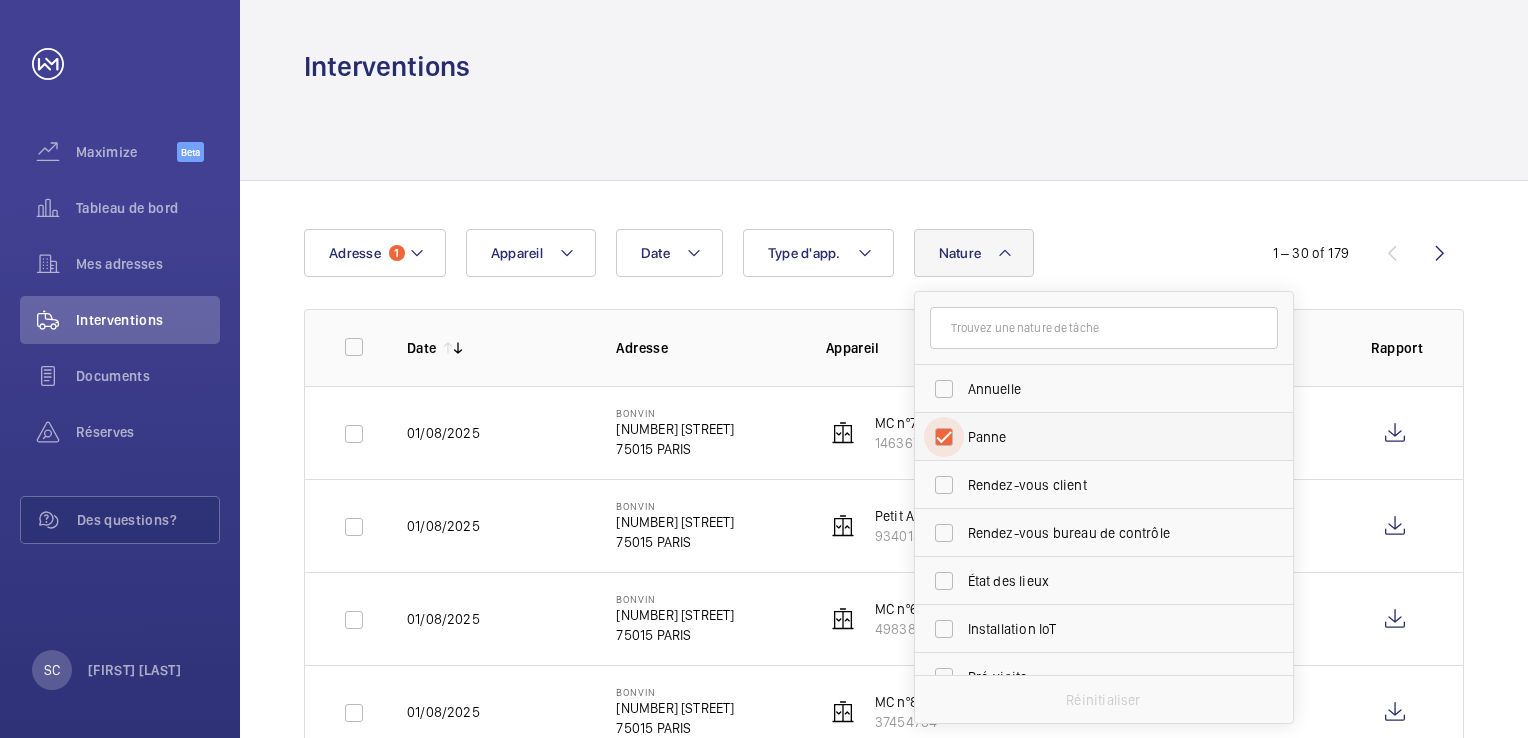 checkbox on "true" 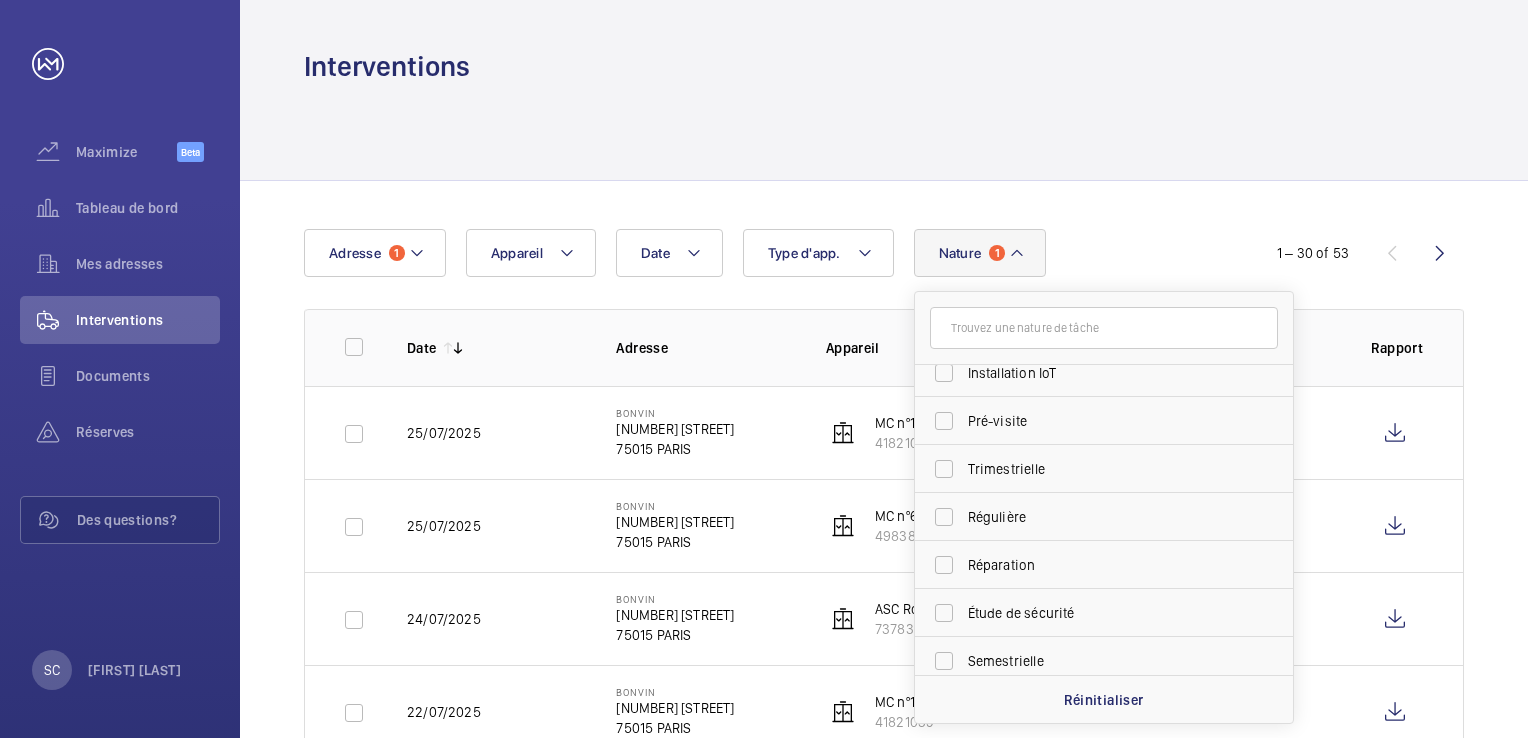scroll, scrollTop: 300, scrollLeft: 0, axis: vertical 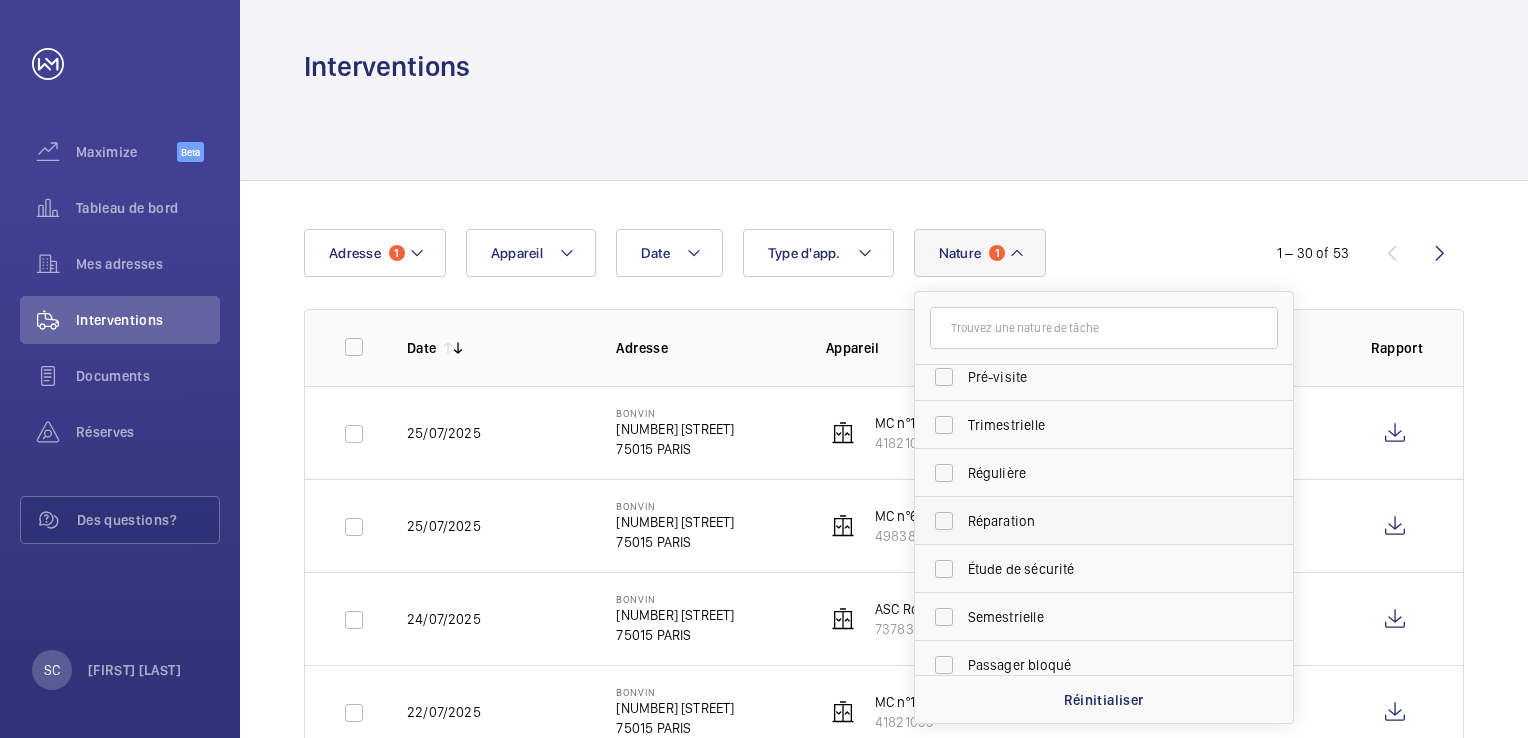 click on "Réparation" at bounding box center (1105, 521) 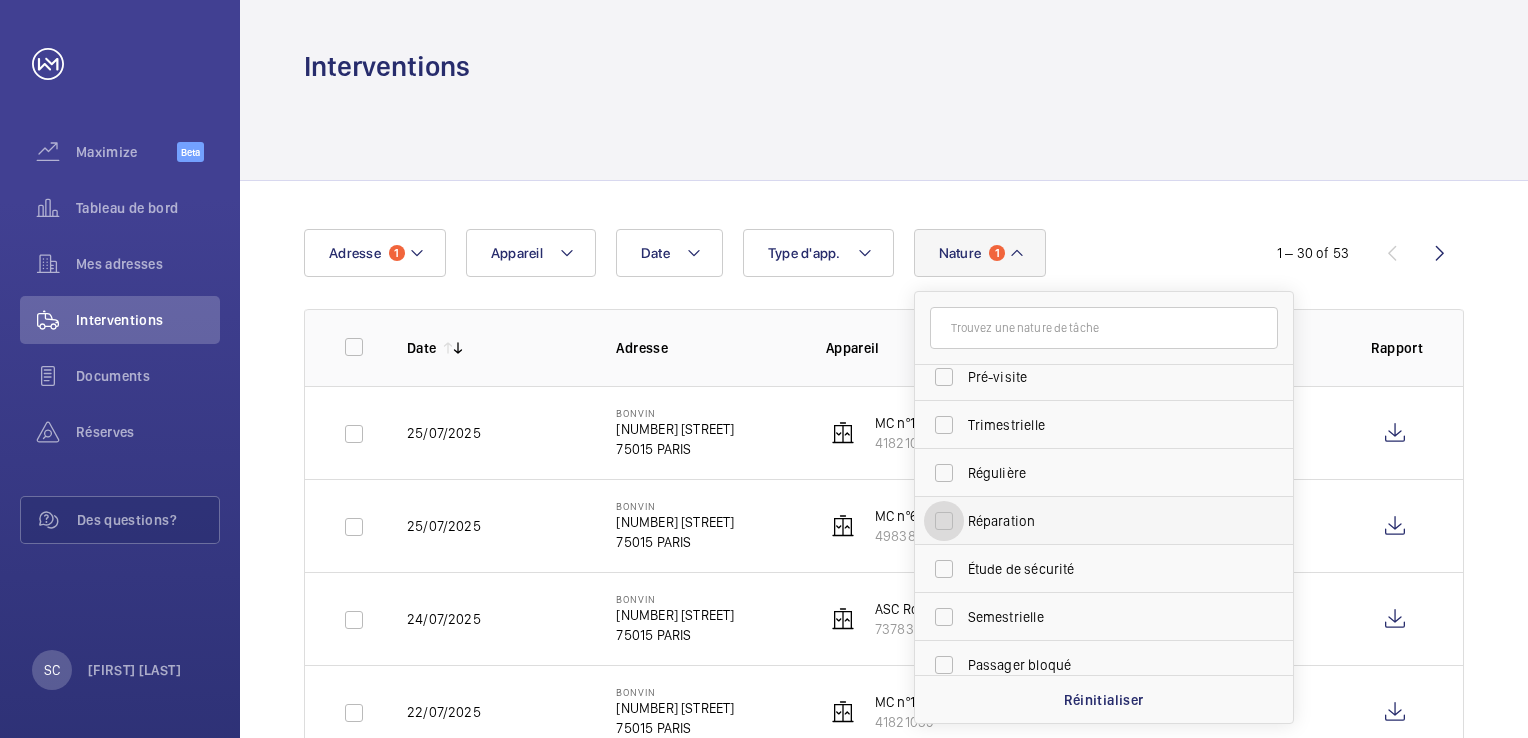 click on "Réparation" at bounding box center (944, 521) 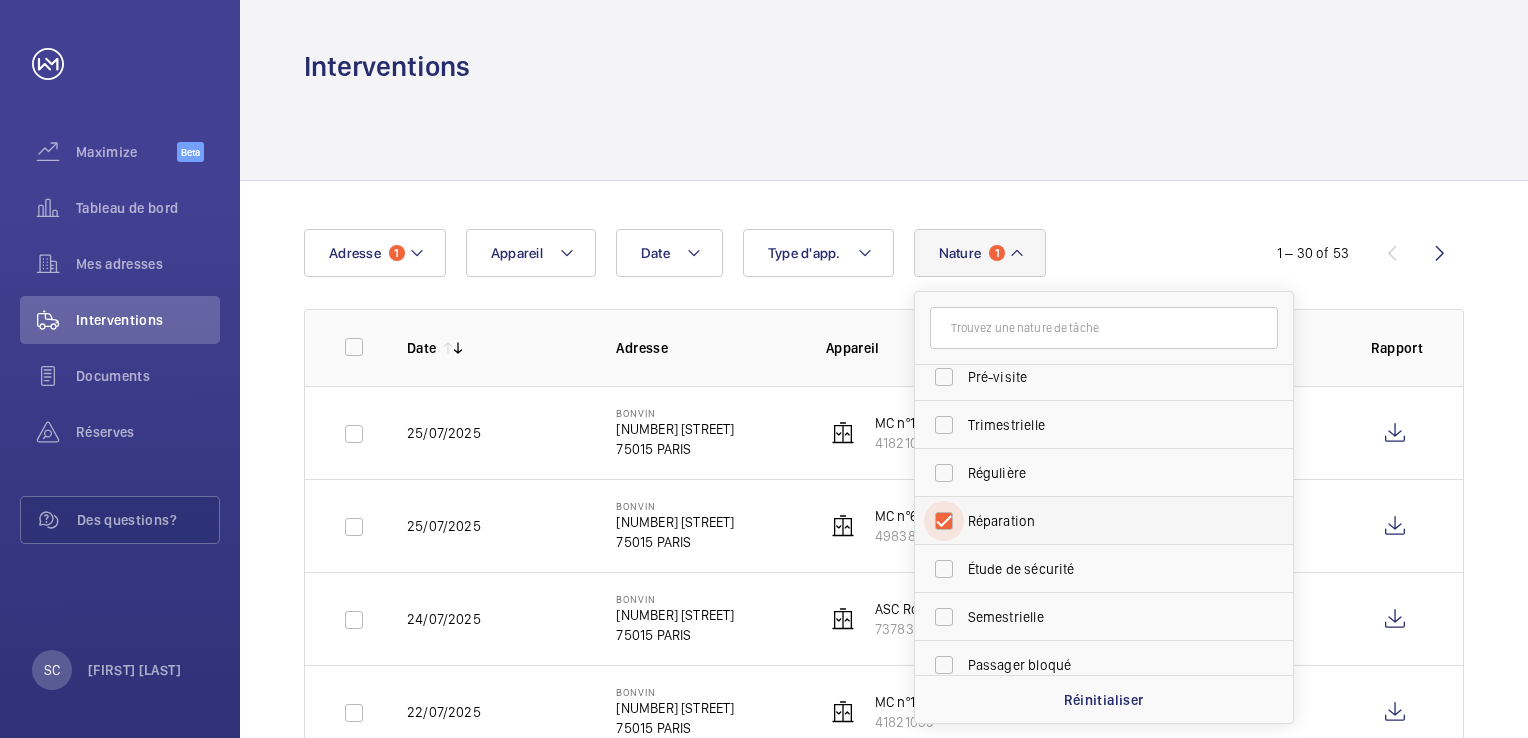 checkbox on "true" 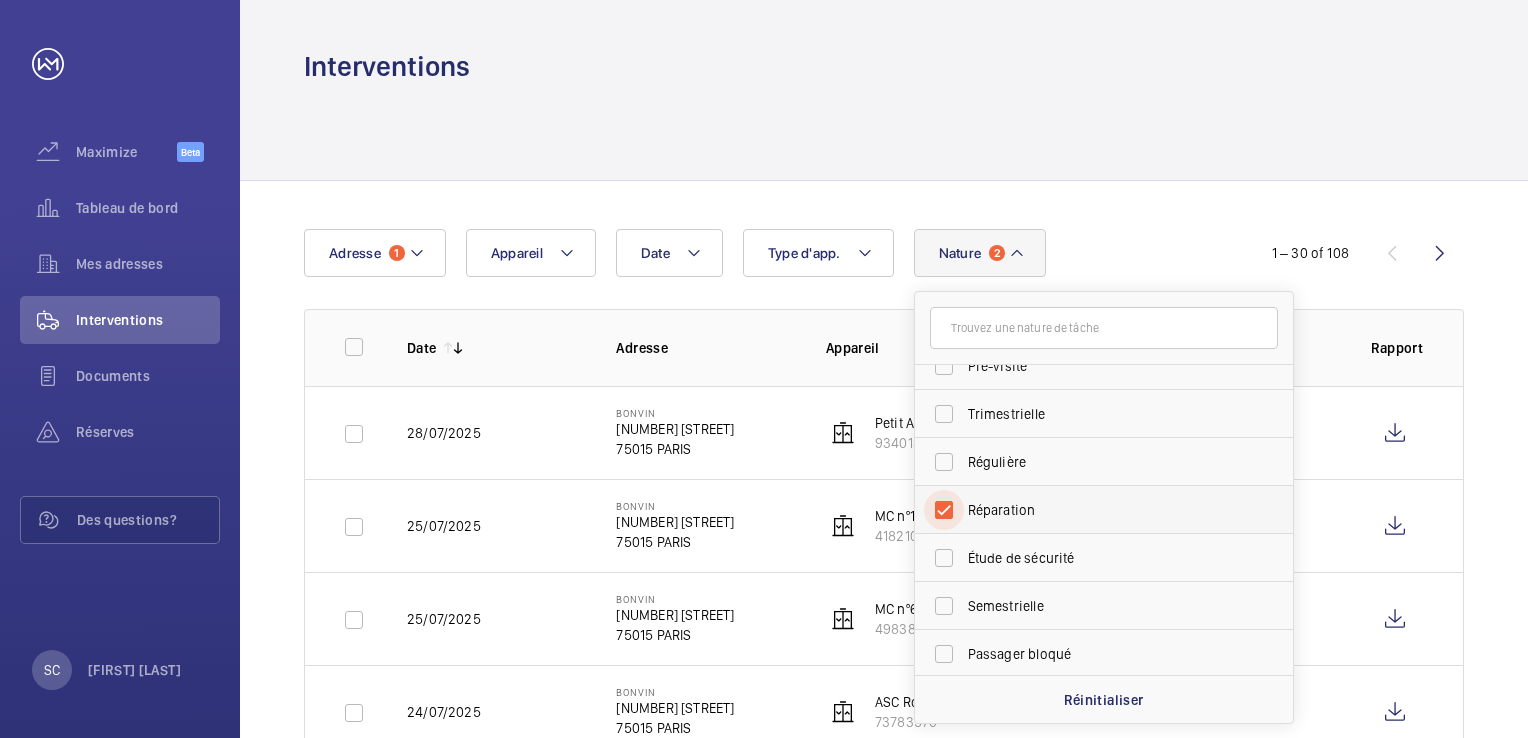 scroll, scrollTop: 313, scrollLeft: 0, axis: vertical 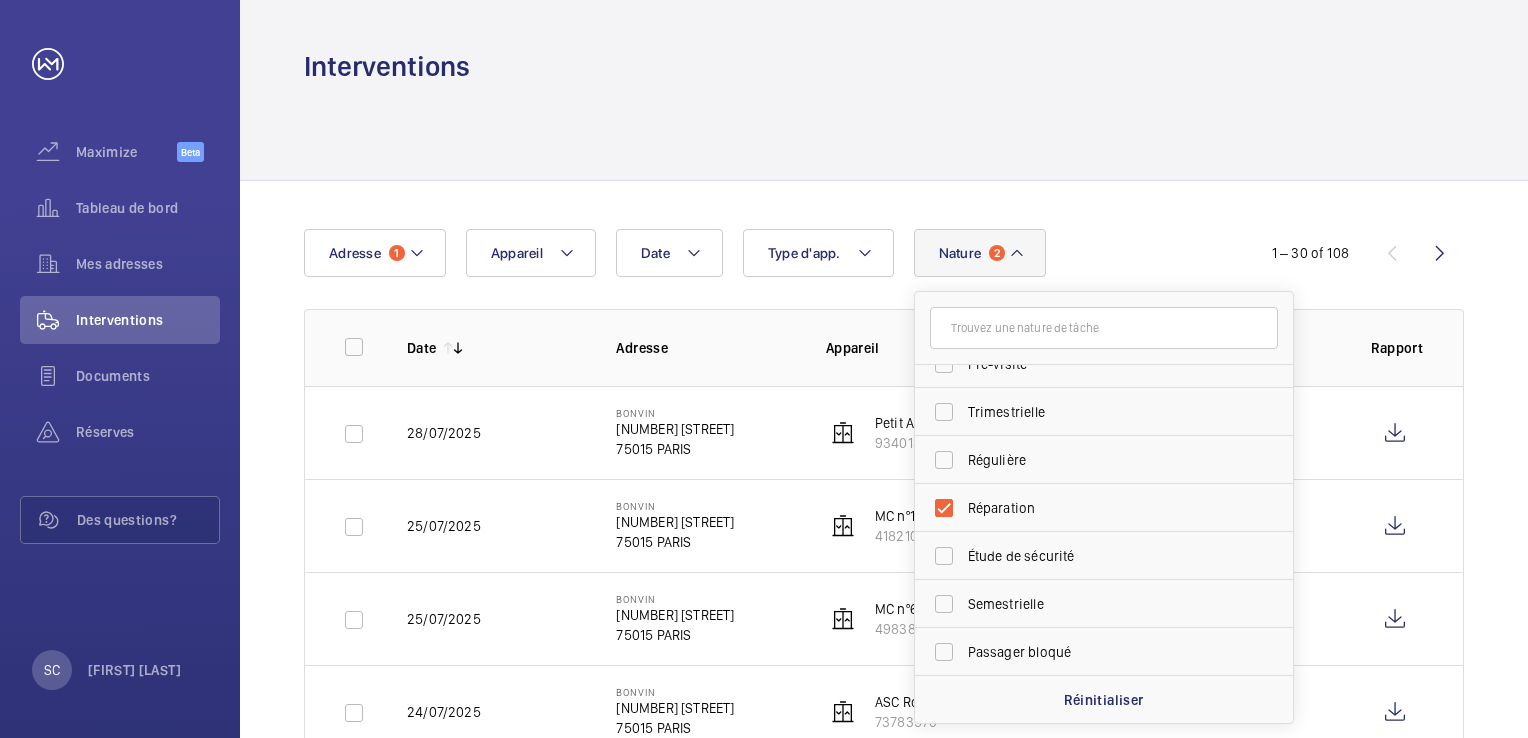 click on "Date Adresse 1 Appareil Type d'app. Nature 2 Annuelle Panne Rendez-vous client Rendez-vous bureau de contrôle État des lieux Installation IoT Pré-visite Trimestrielle Régulière Réparation Étude de sécurité Semestrielle Passager bloqué Réinitialiser" 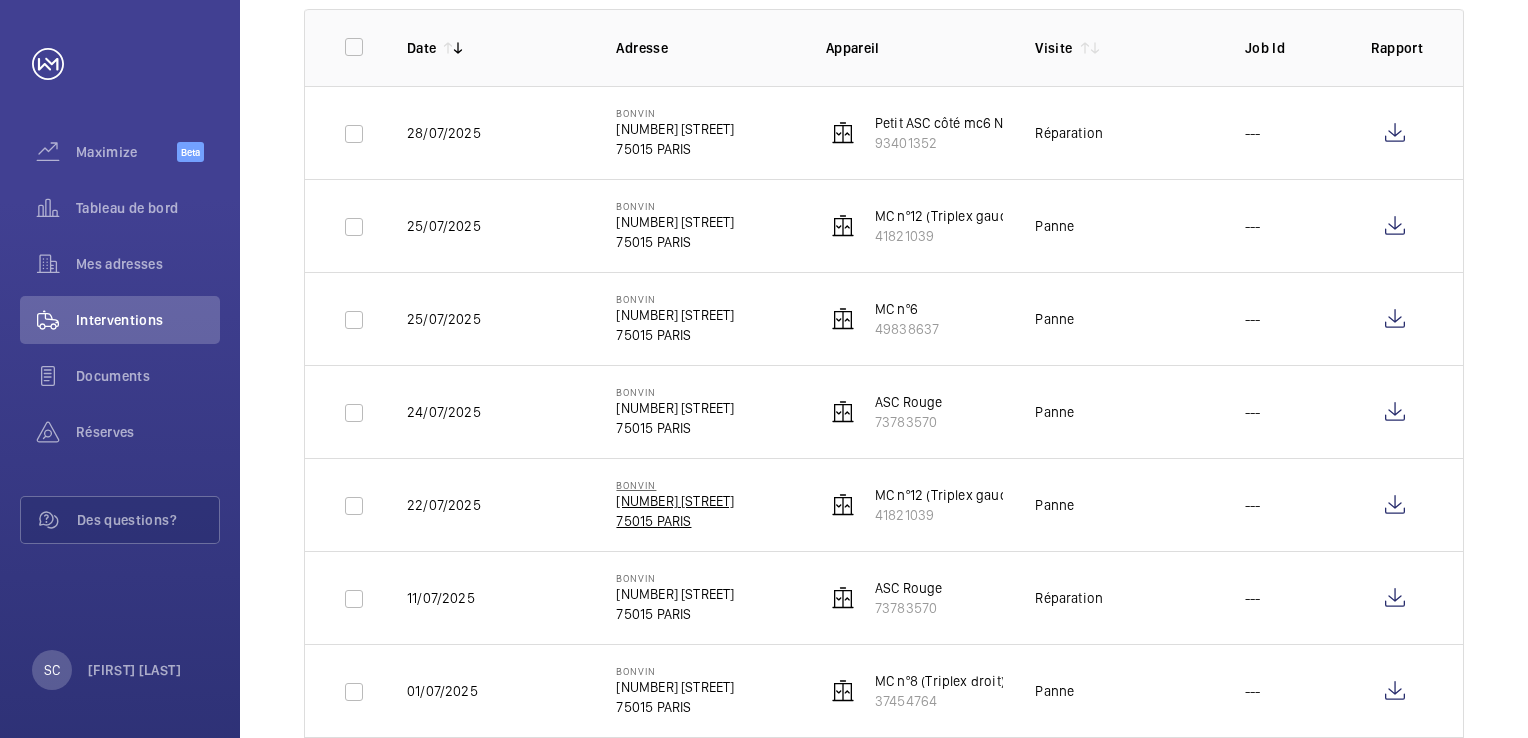 scroll, scrollTop: 0, scrollLeft: 0, axis: both 